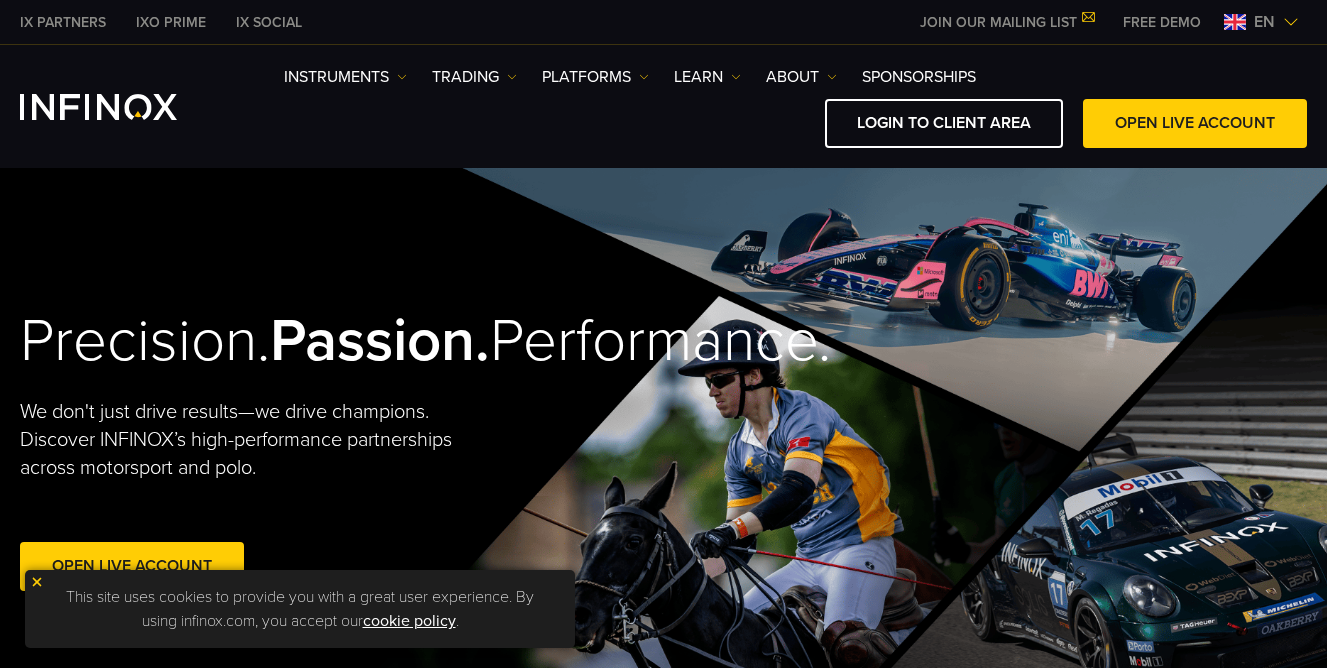 scroll, scrollTop: 0, scrollLeft: 0, axis: both 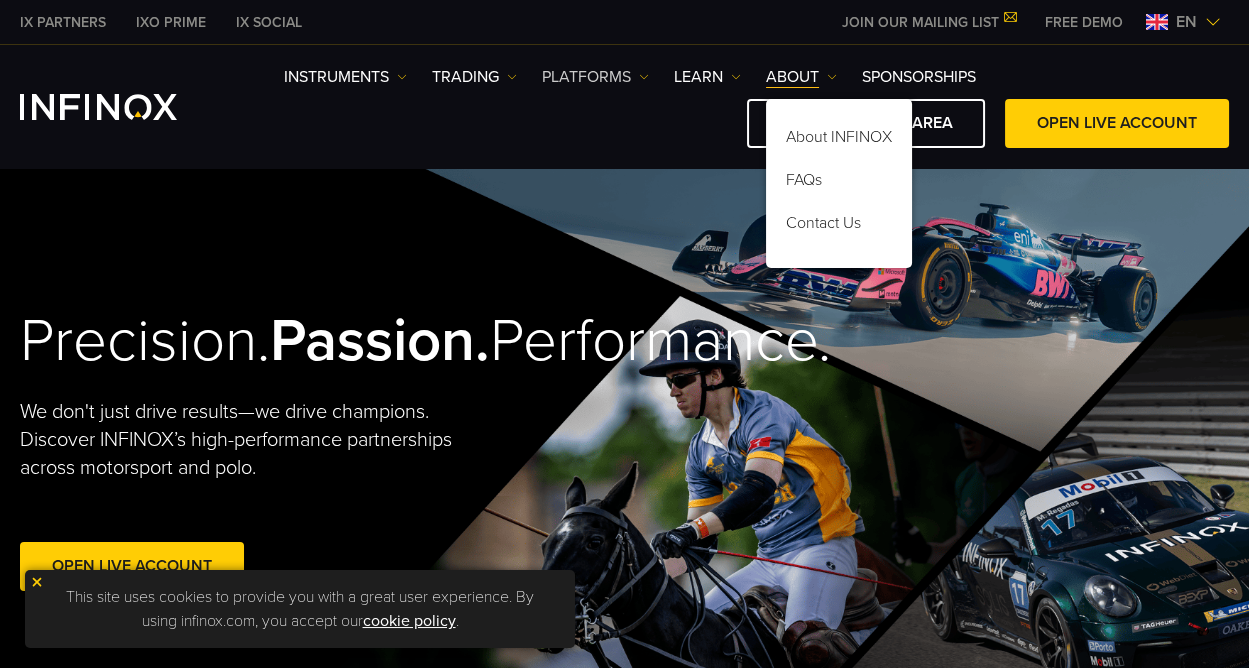click on "PLATFORMS" at bounding box center (595, 77) 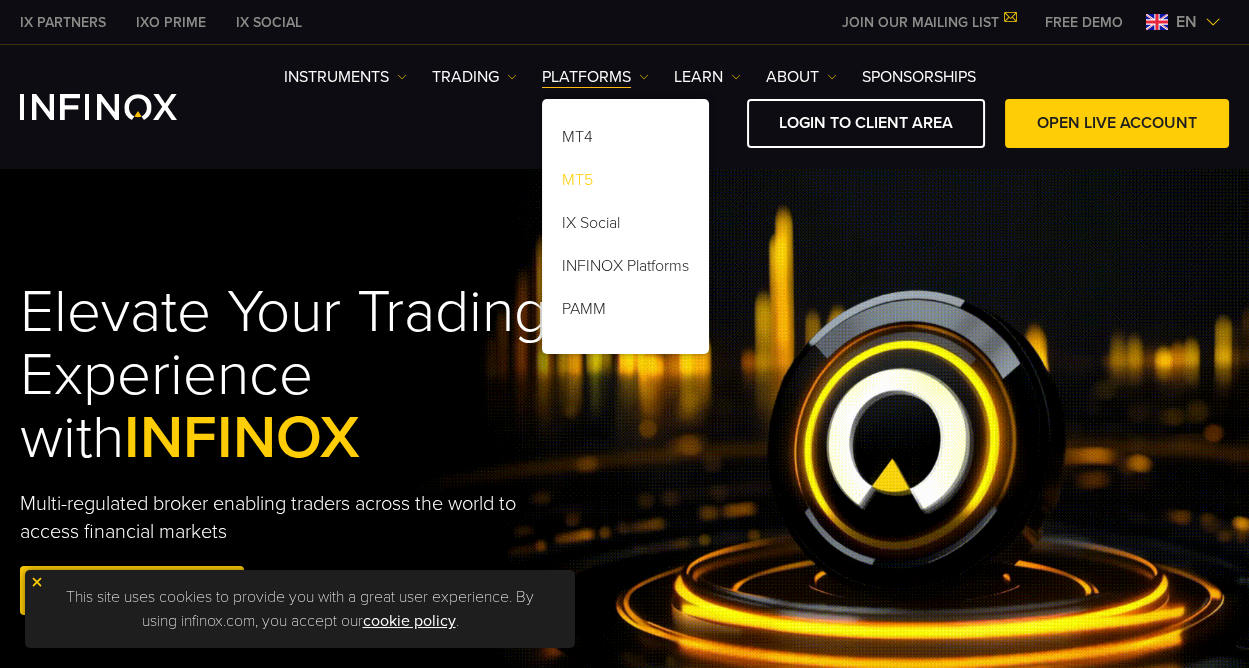 click on "MT5" at bounding box center [625, 183] 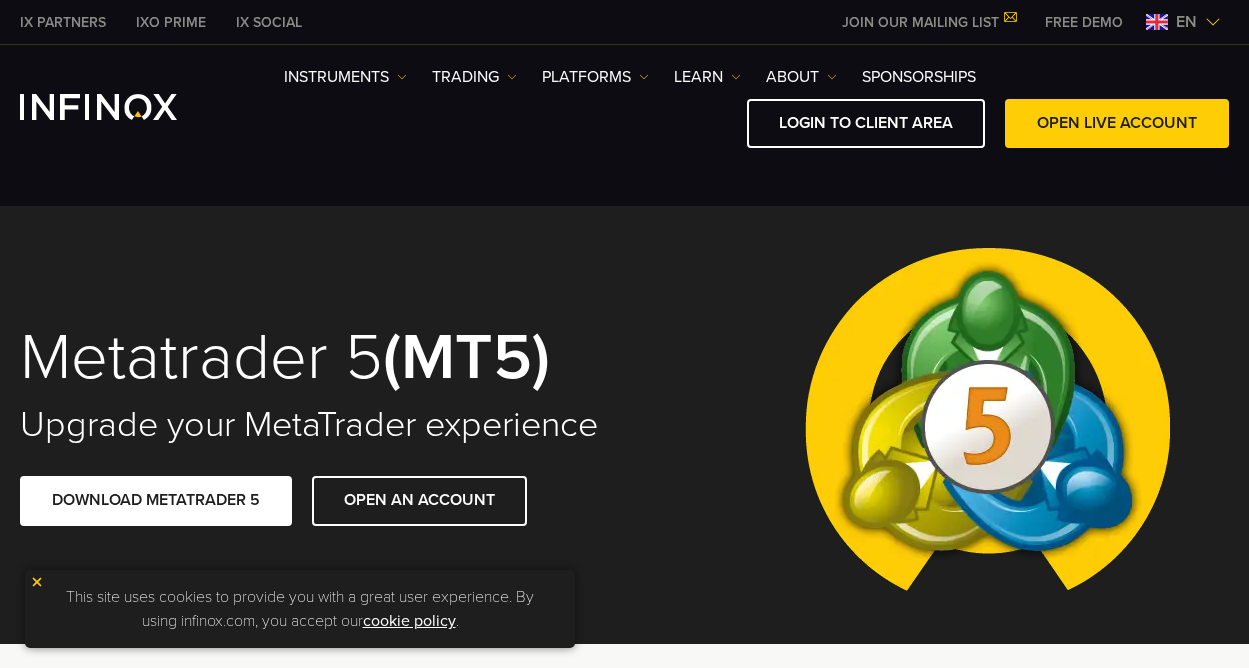 scroll, scrollTop: 0, scrollLeft: 0, axis: both 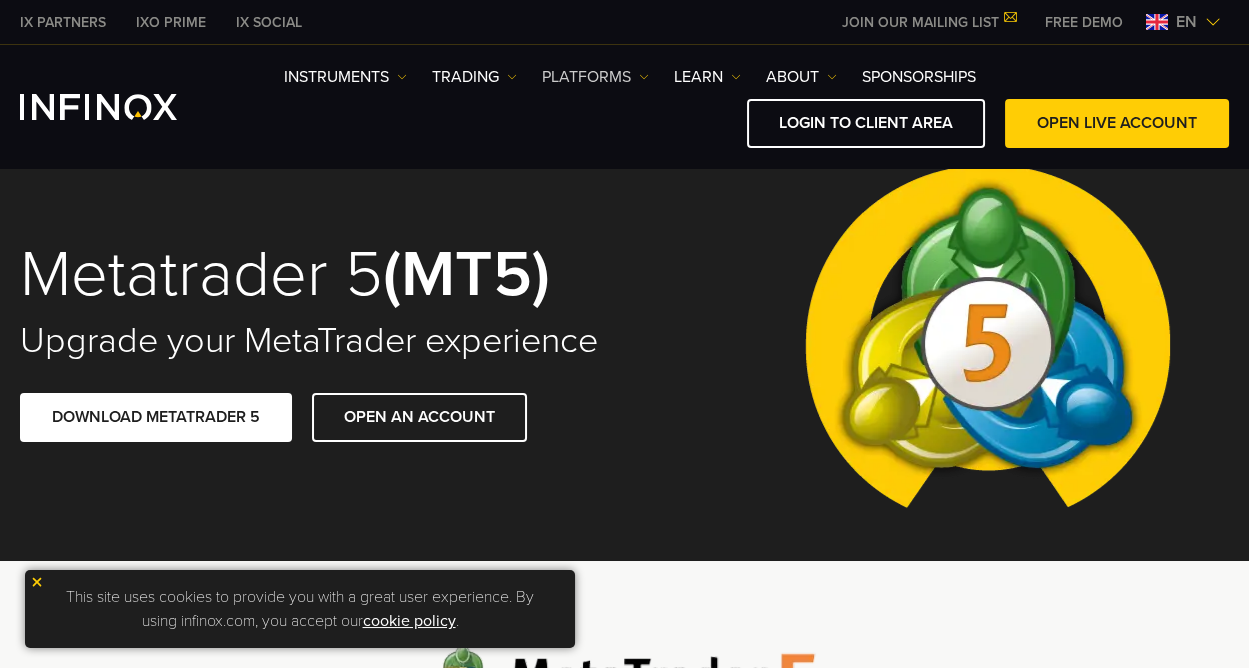 click at bounding box center (644, 77) 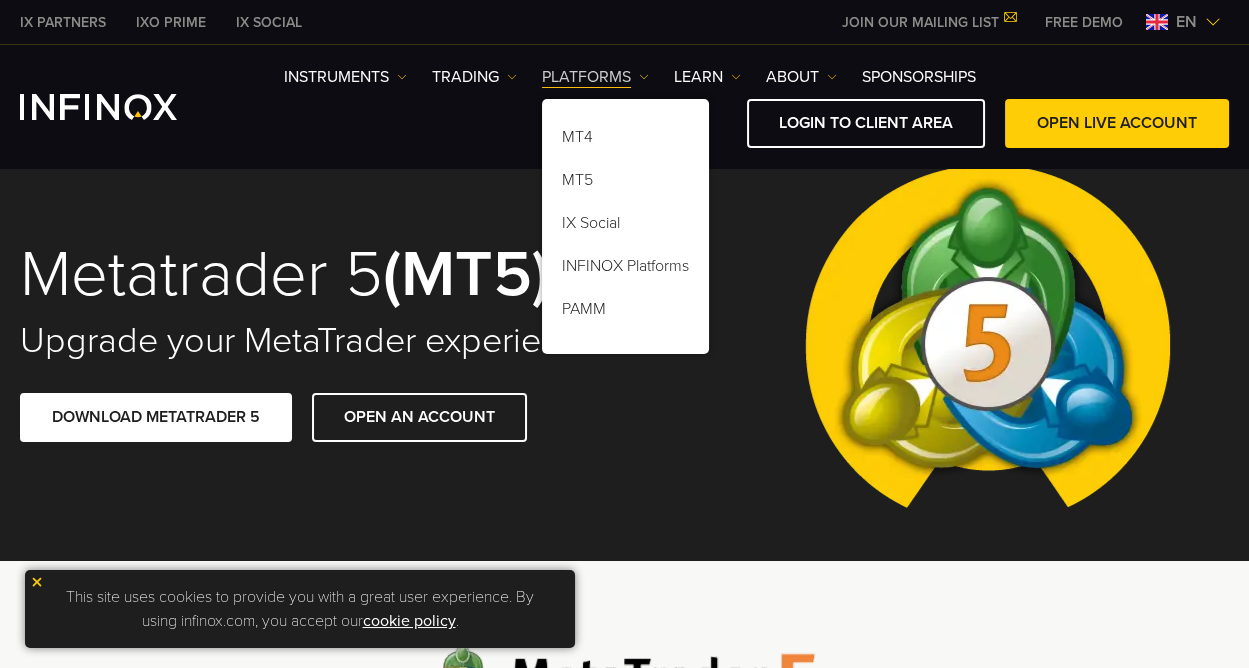 click at bounding box center [644, 77] 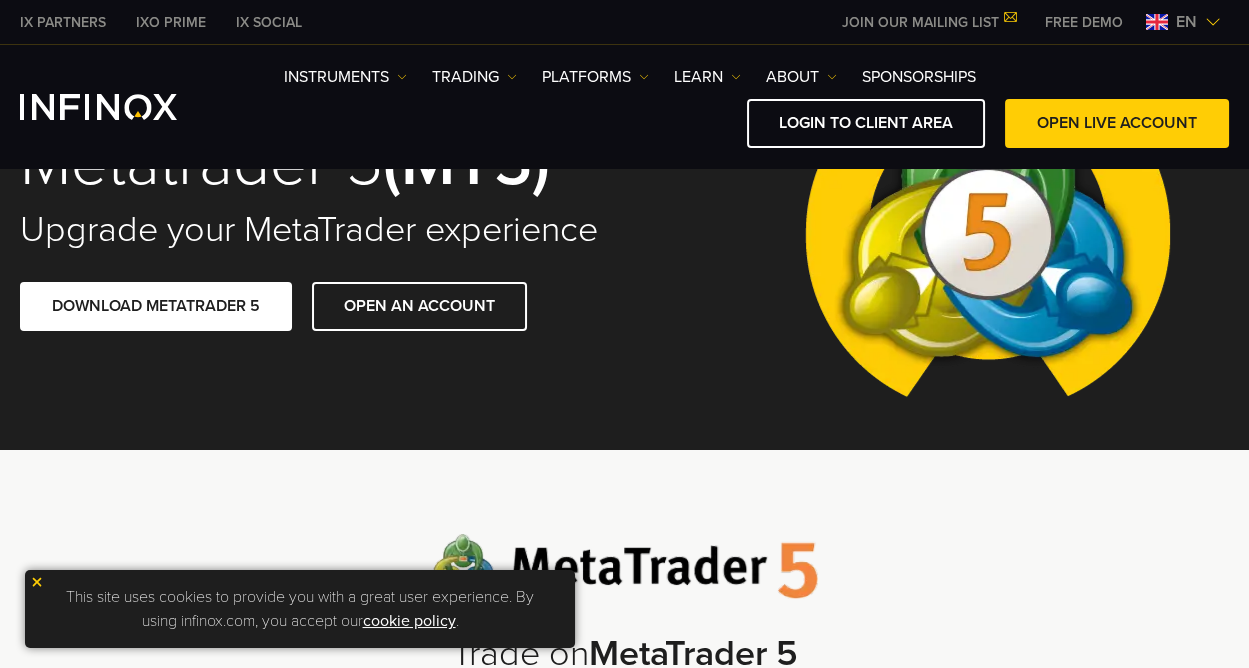 scroll, scrollTop: 0, scrollLeft: 0, axis: both 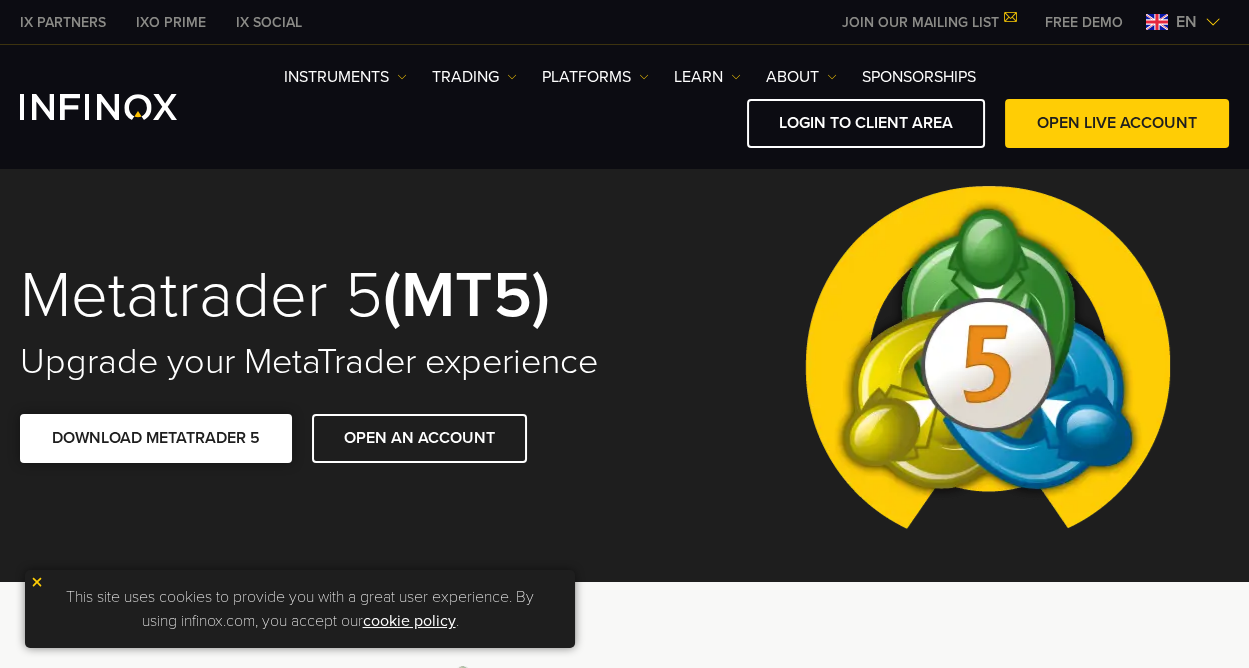click on "DOWNLOAD METATRADER 5" at bounding box center (156, 438) 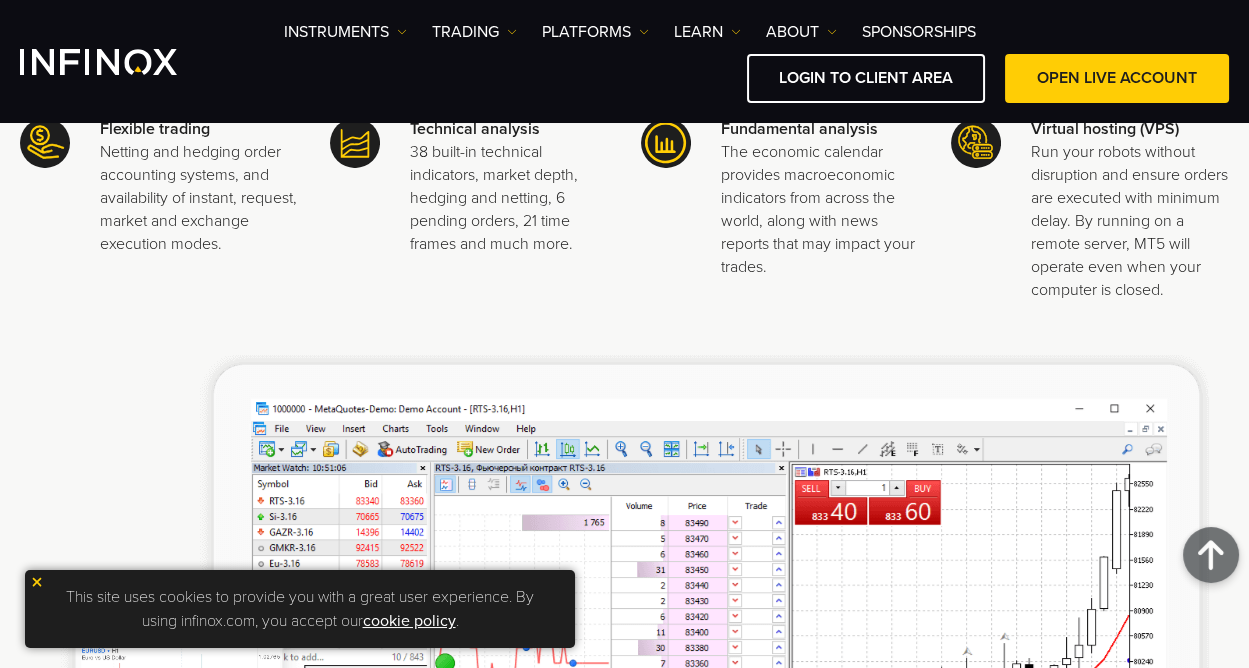 scroll, scrollTop: 777, scrollLeft: 0, axis: vertical 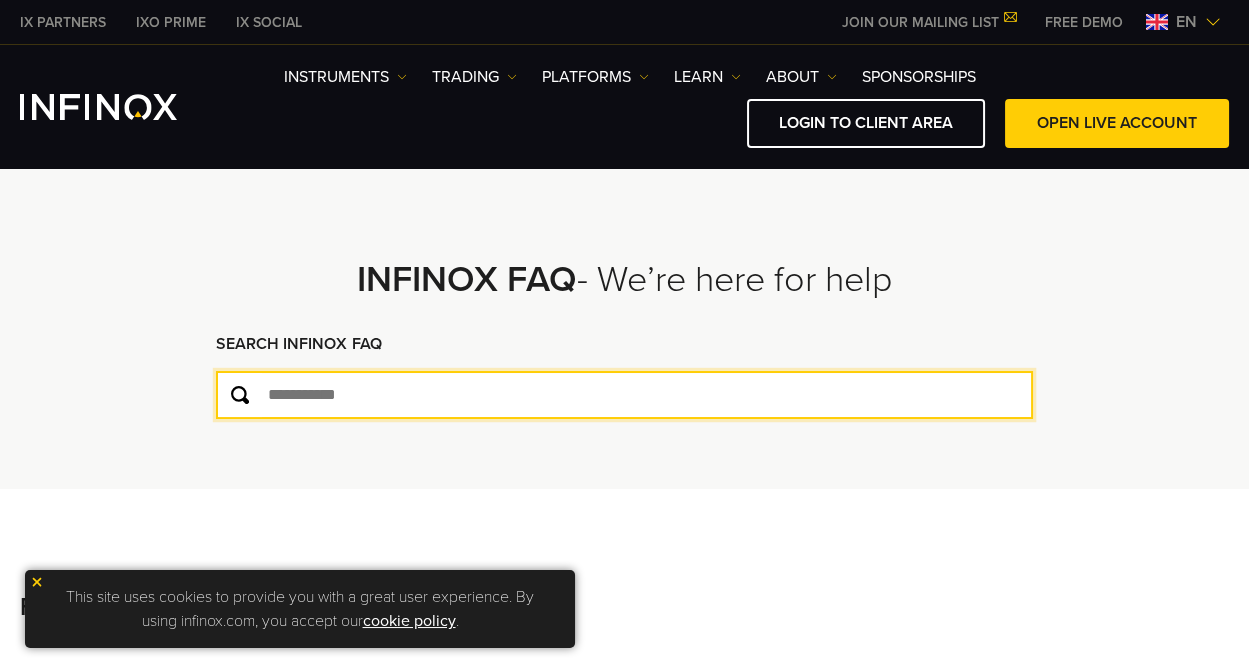 click at bounding box center [624, 395] 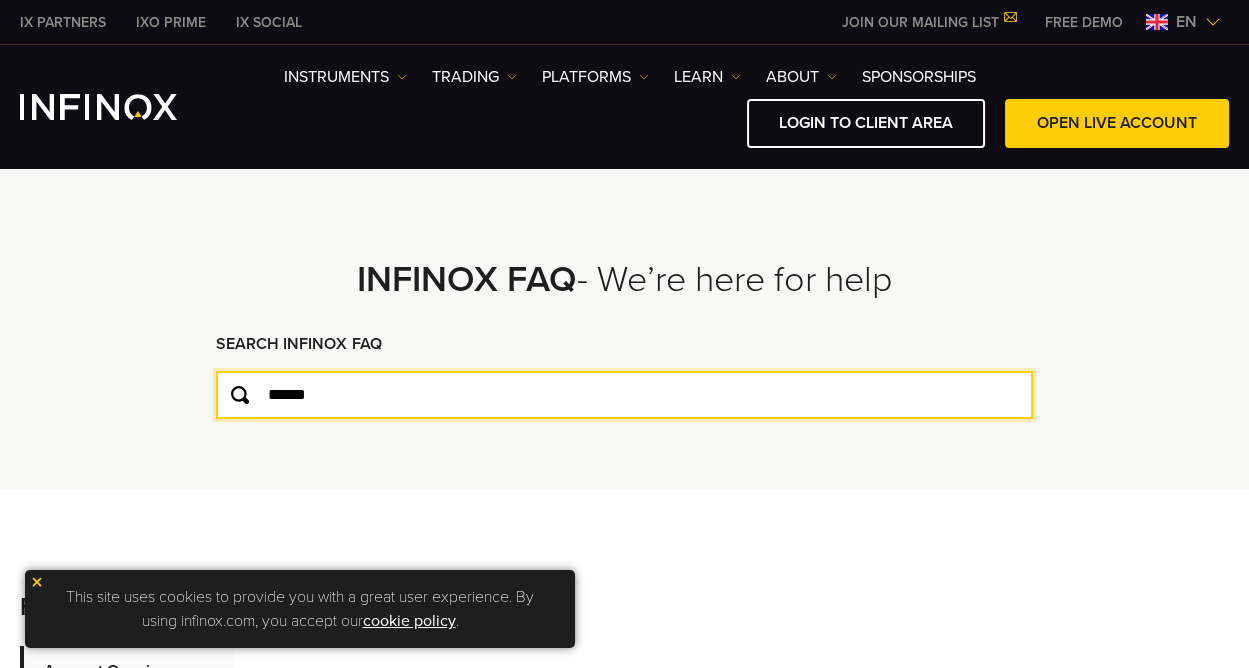 type on "******" 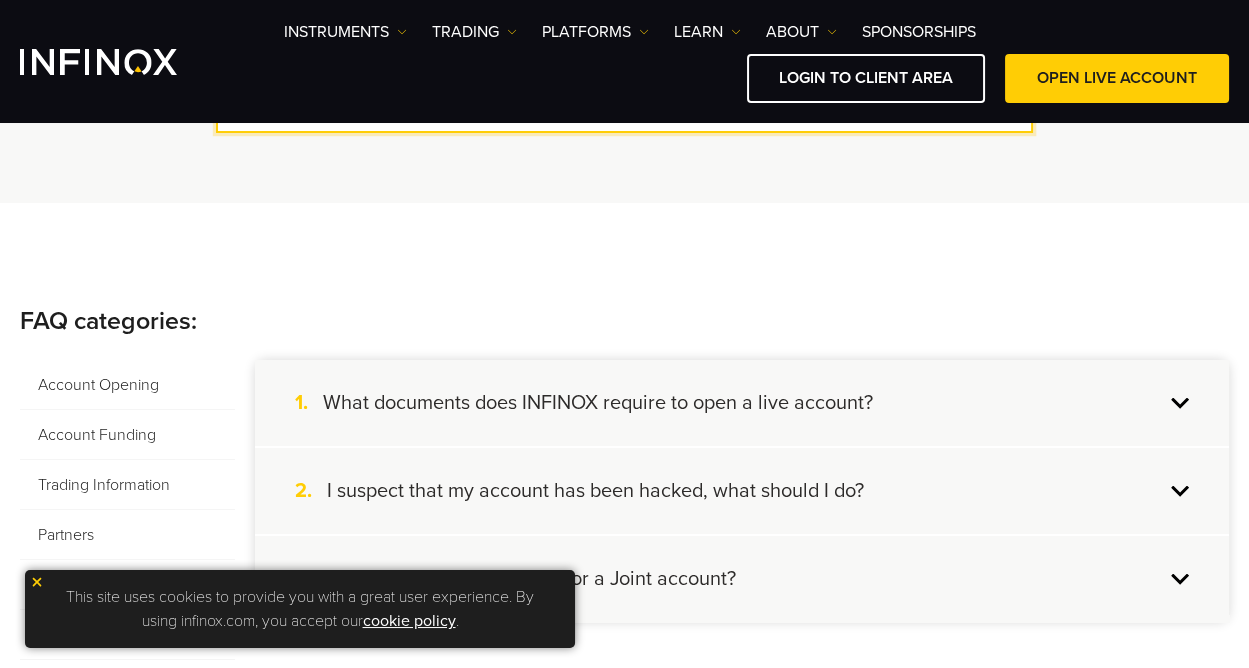 scroll, scrollTop: 222, scrollLeft: 0, axis: vertical 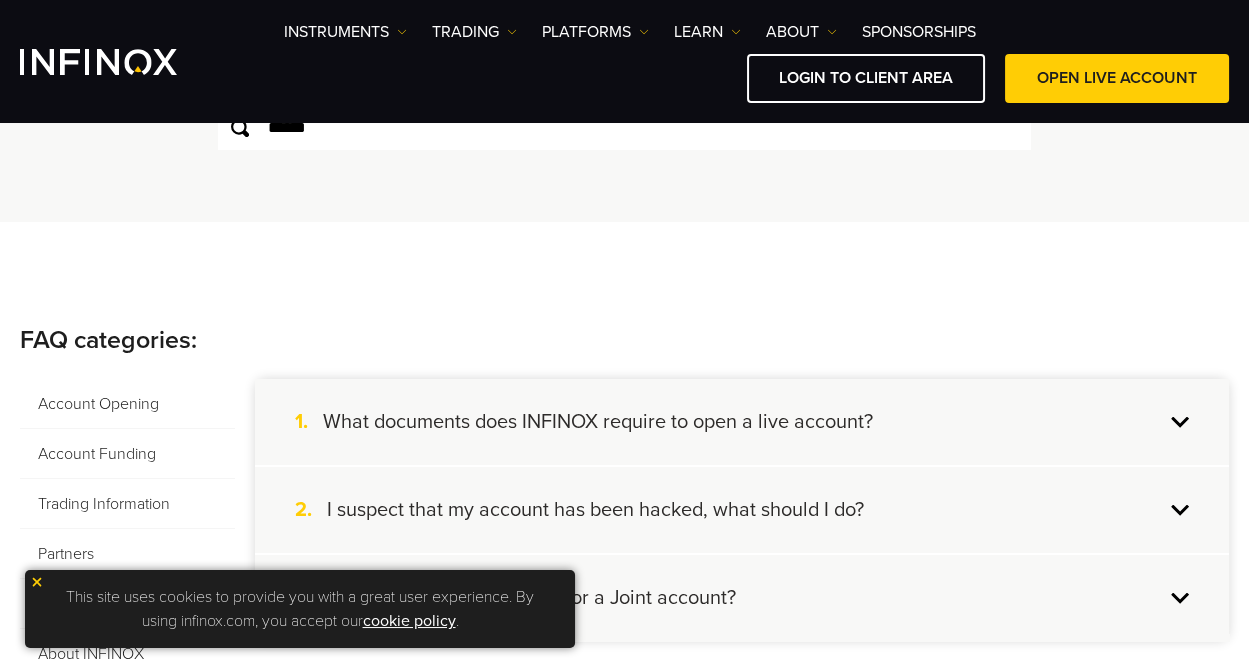 click at bounding box center [37, 582] 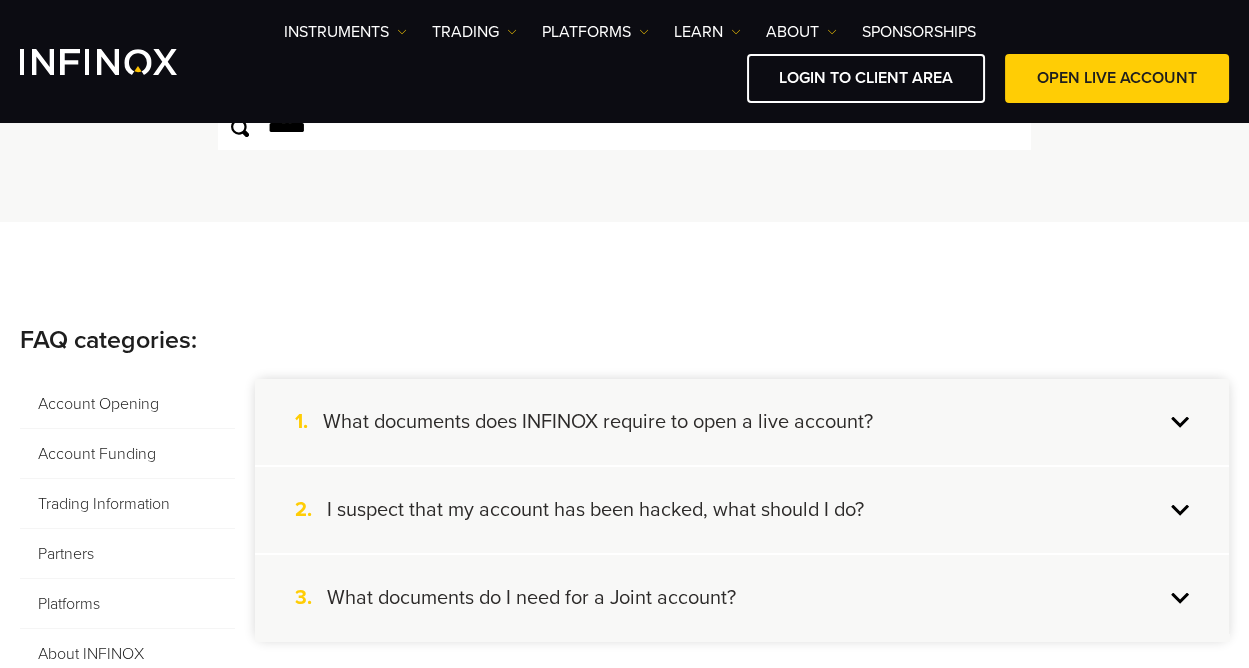 click on "2. I suspect that my account has been hacked, what should I do?" at bounding box center (742, 510) 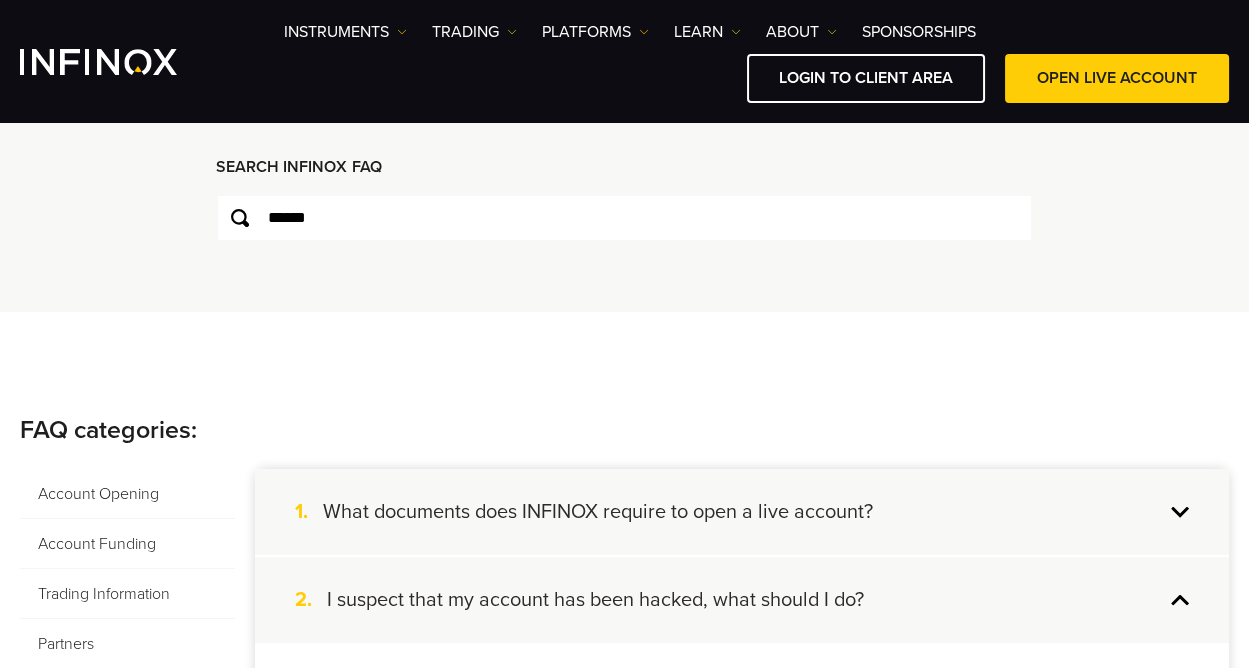 scroll, scrollTop: 0, scrollLeft: 0, axis: both 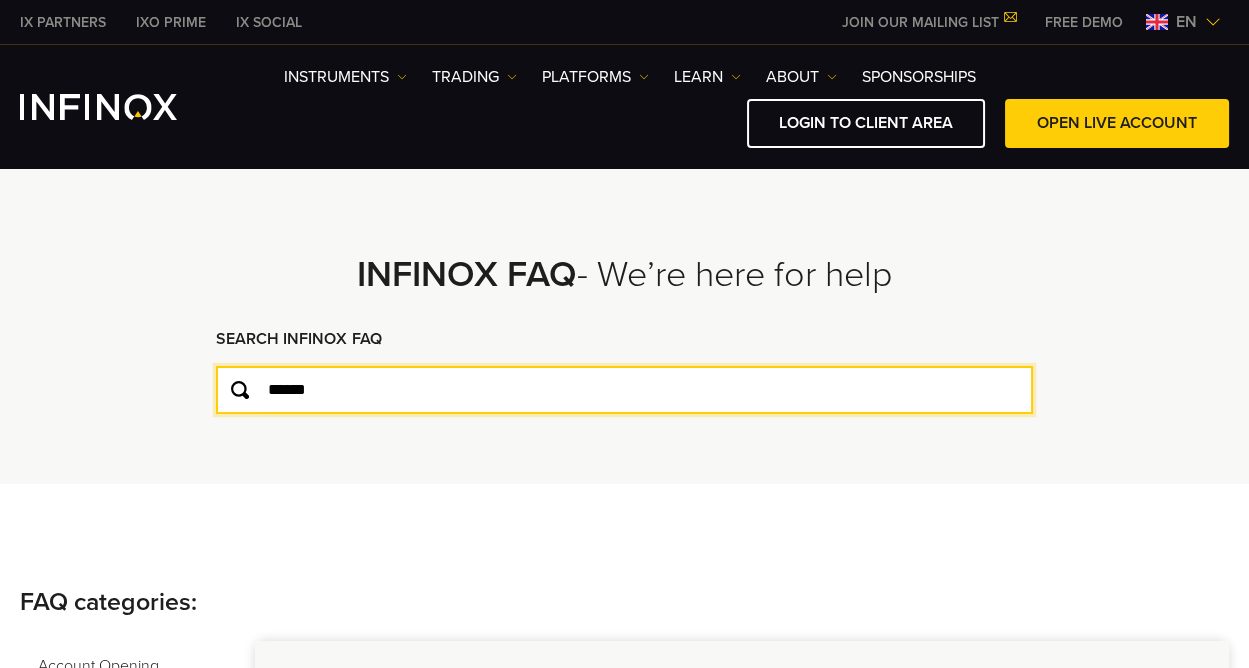 click on "******" at bounding box center (624, 390) 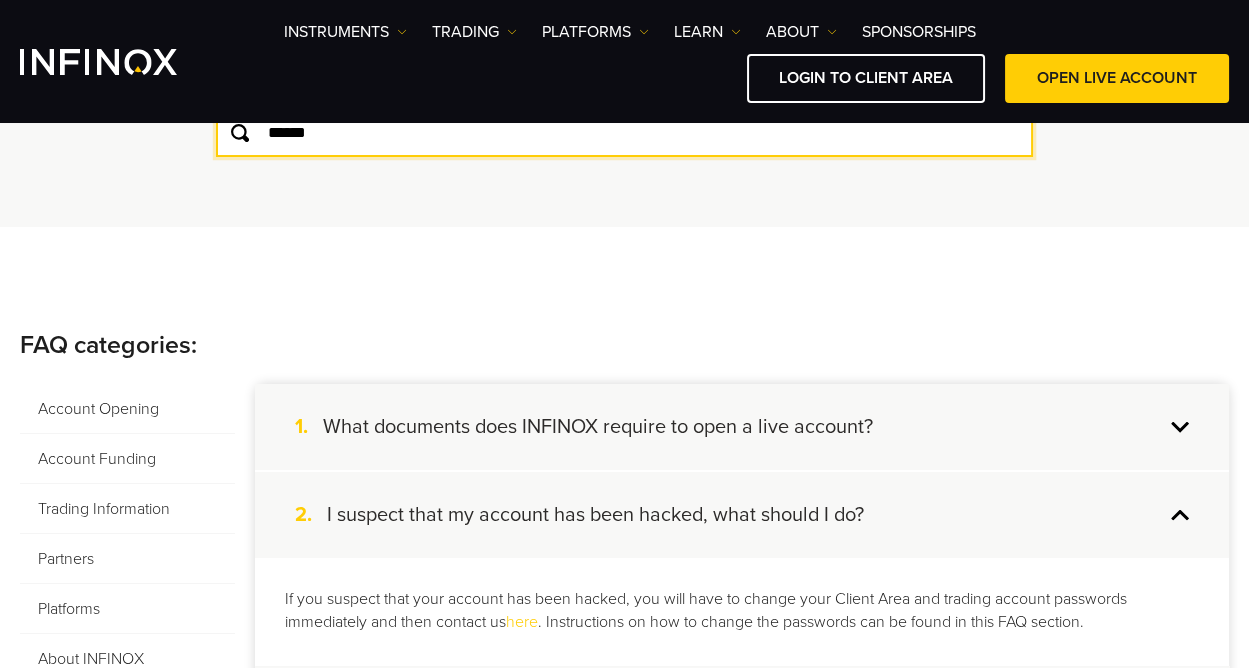 scroll, scrollTop: 111, scrollLeft: 0, axis: vertical 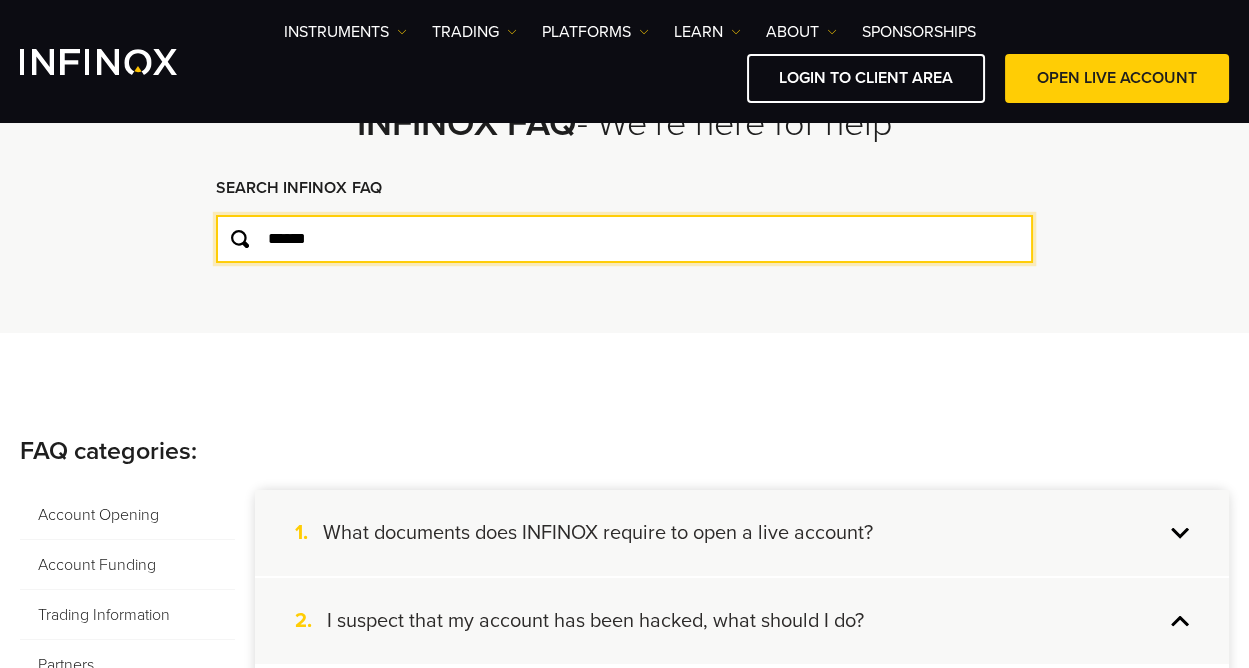 click on "******" at bounding box center (624, 239) 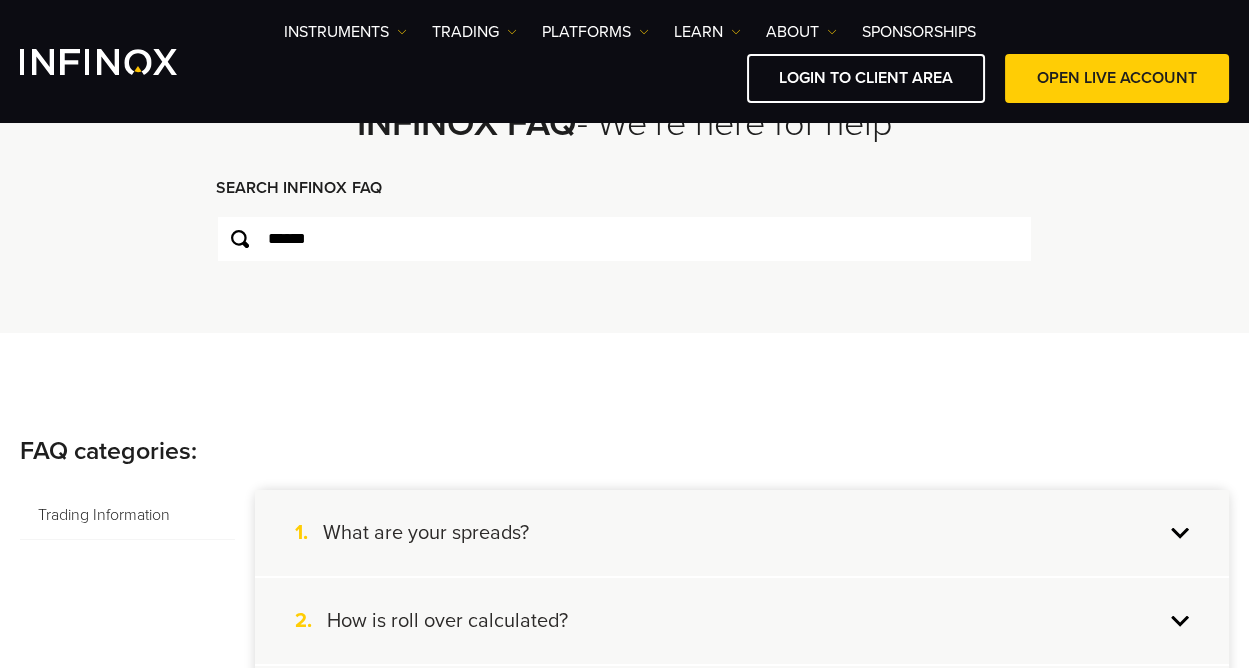 click on "**********" at bounding box center [624, 172] 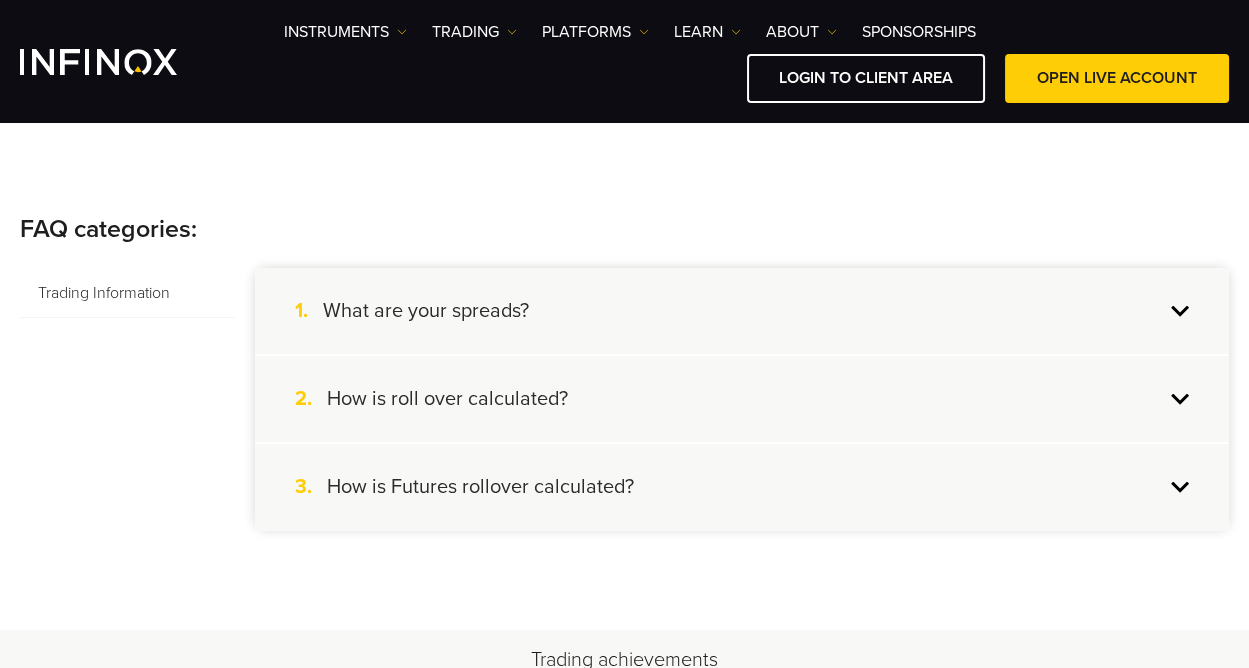 scroll, scrollTop: 0, scrollLeft: 0, axis: both 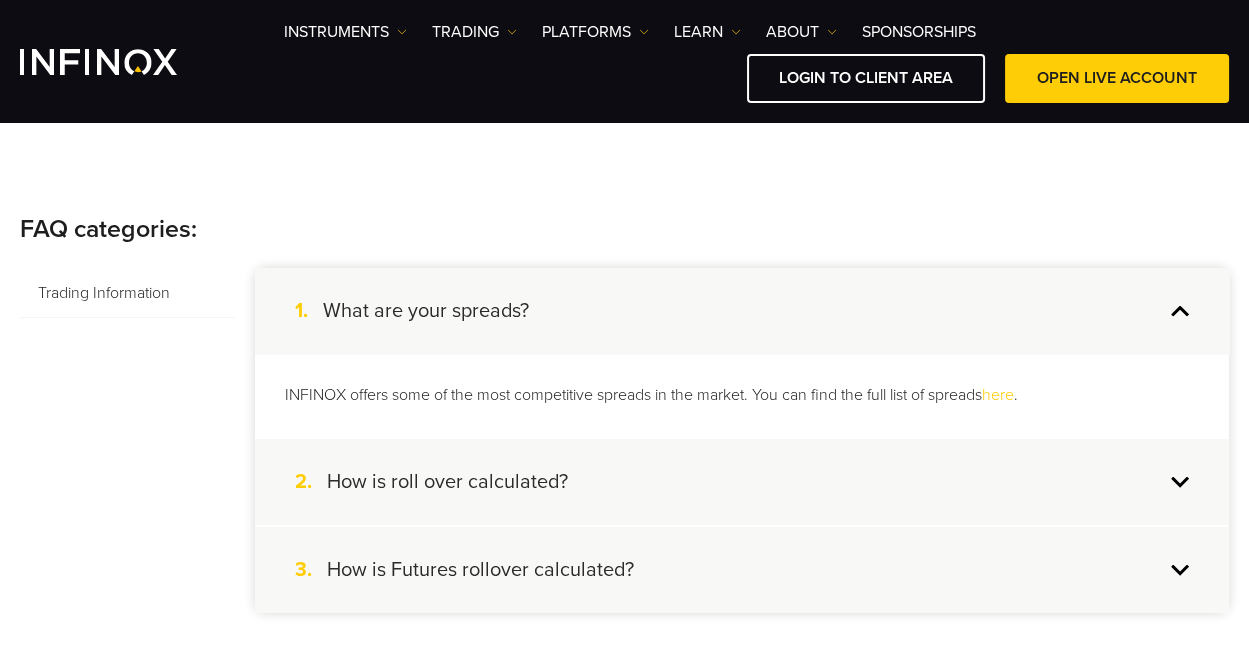 click on "here" at bounding box center [998, 395] 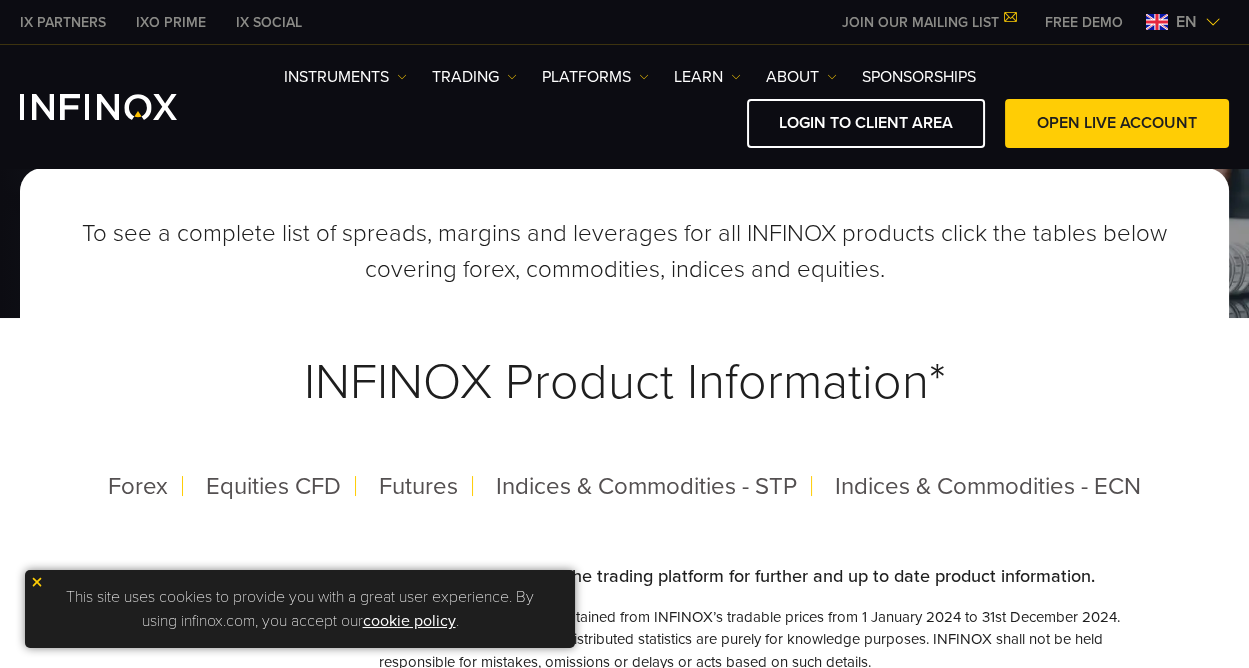 scroll, scrollTop: 0, scrollLeft: 0, axis: both 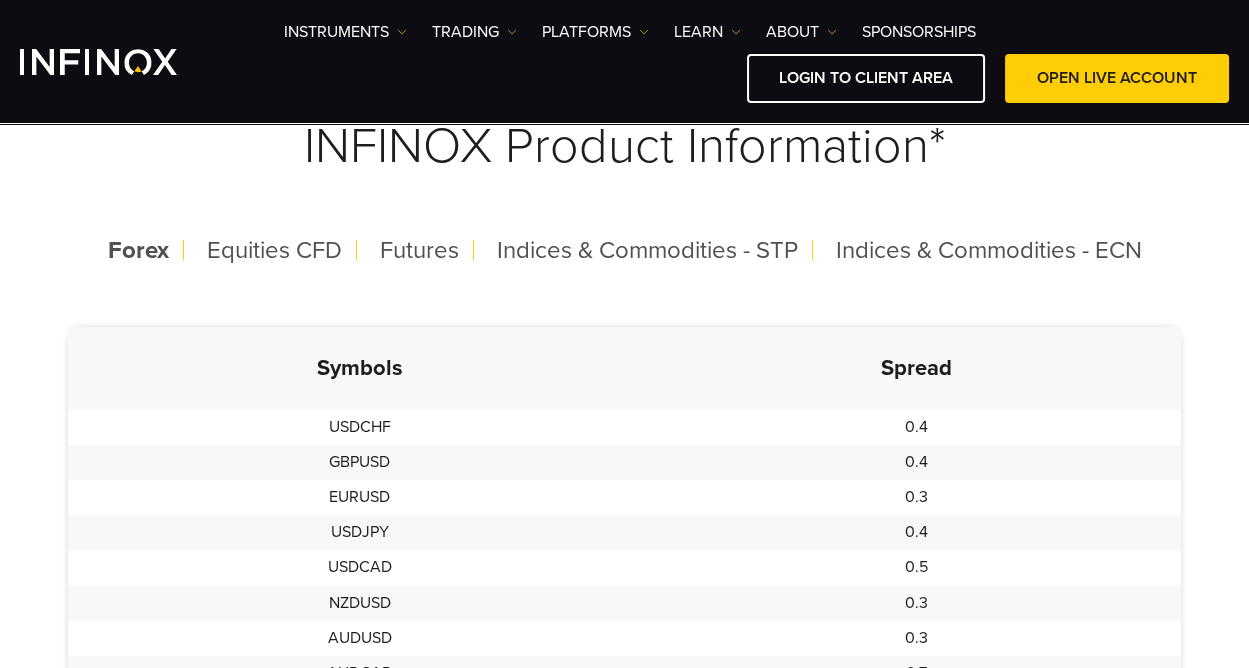 click on "0.4" at bounding box center (916, 462) 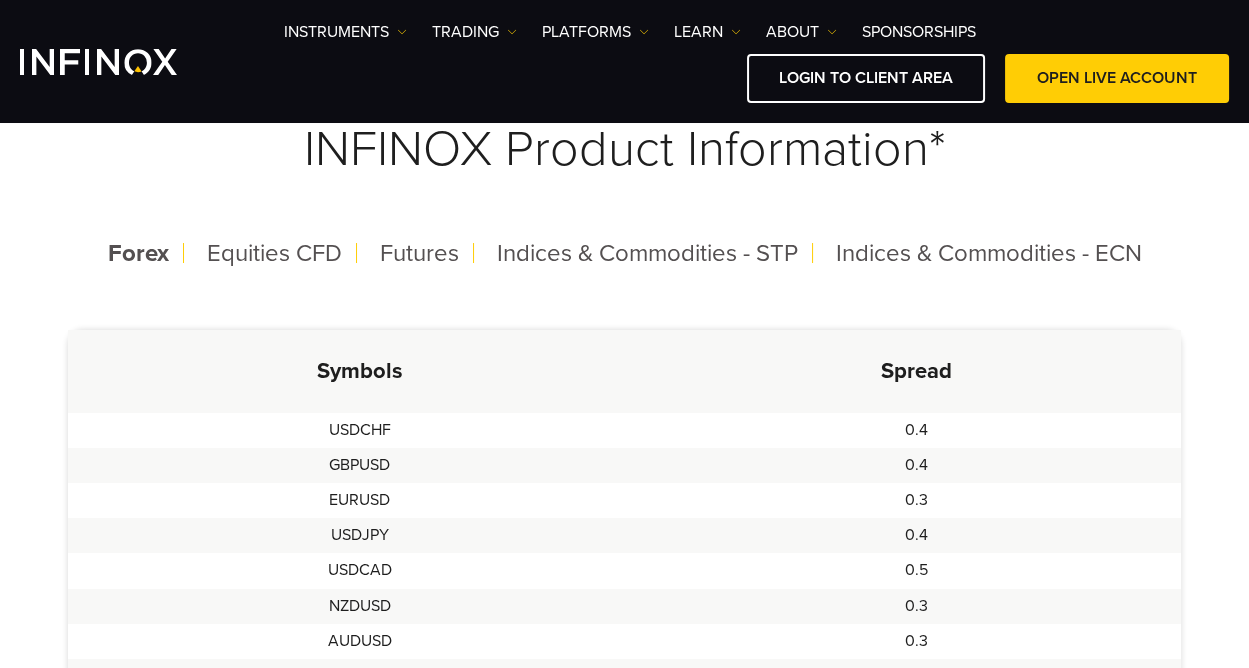 scroll, scrollTop: 486, scrollLeft: 0, axis: vertical 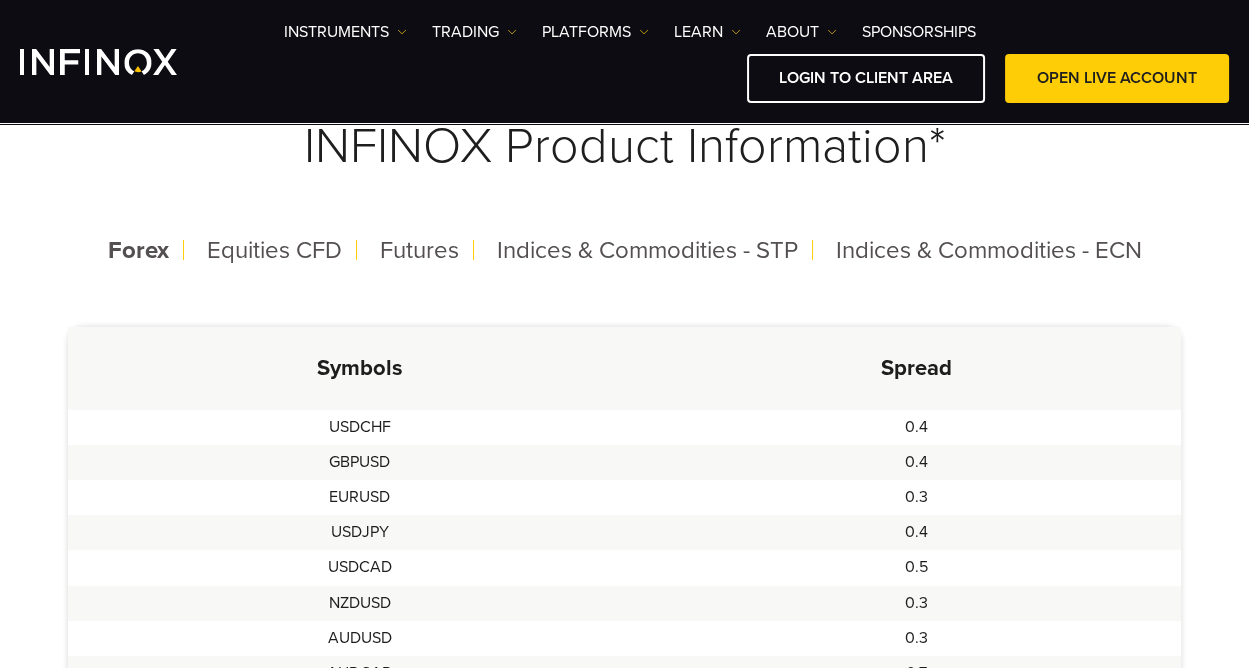click on "0.4" at bounding box center (916, 462) 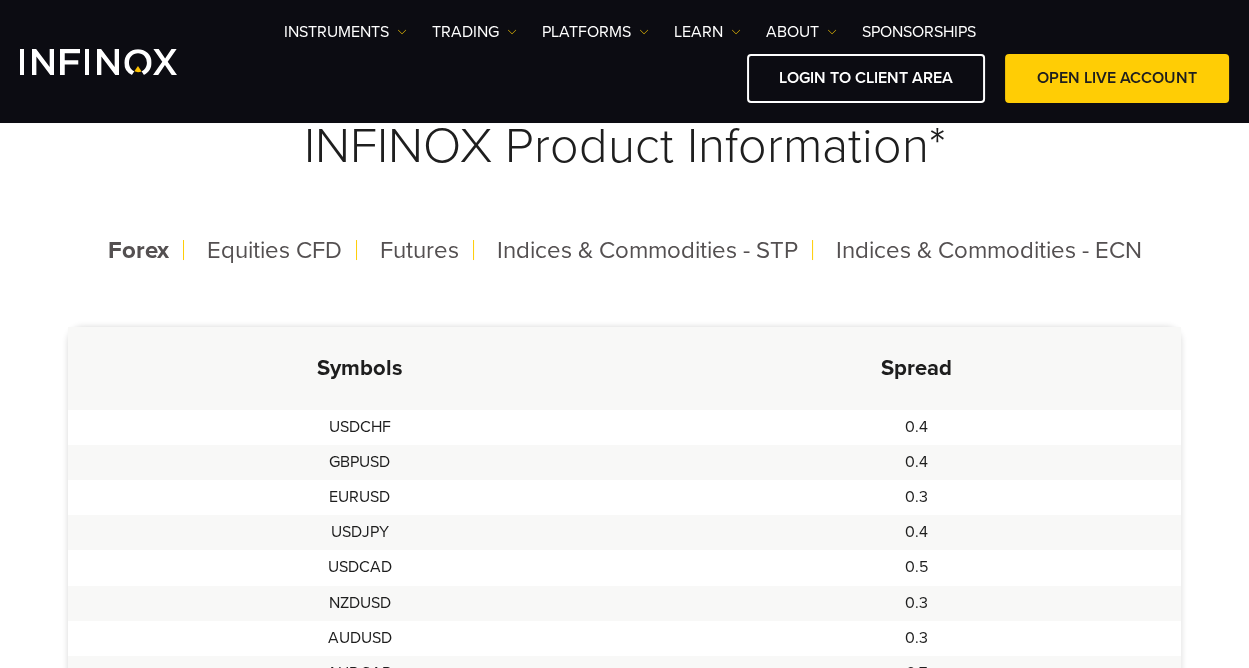 click on "GBPUSD" at bounding box center [360, 462] 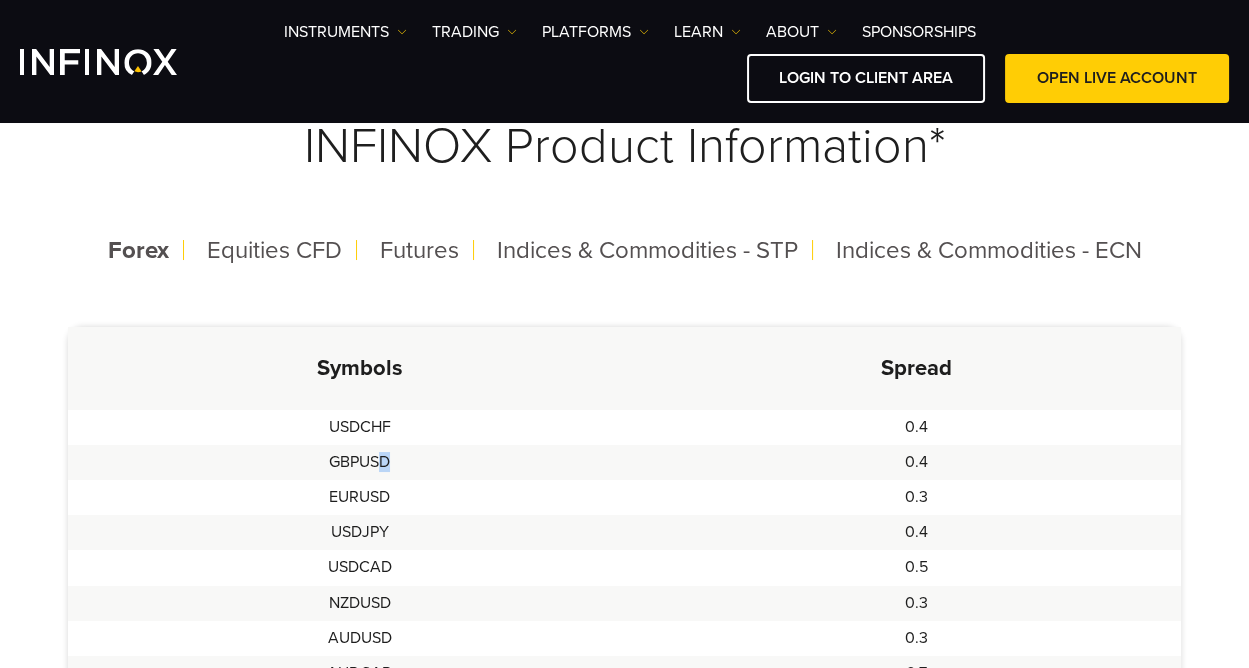 click on "GBPUSD" at bounding box center (360, 462) 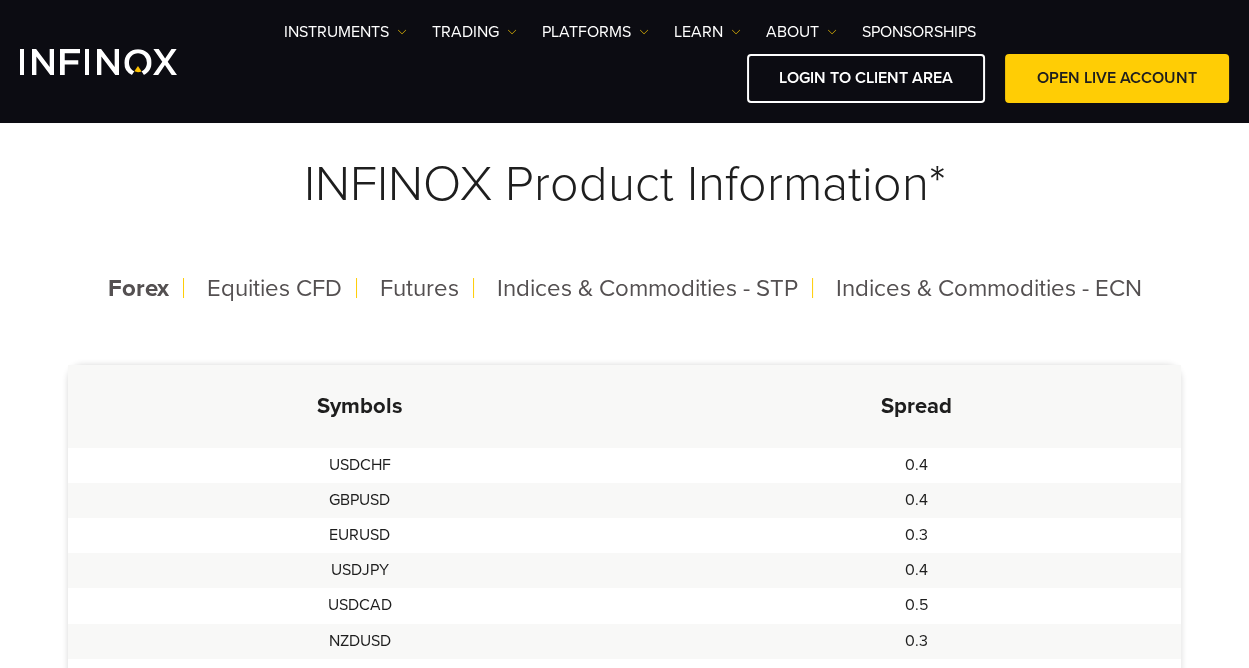 scroll, scrollTop: 486, scrollLeft: 0, axis: vertical 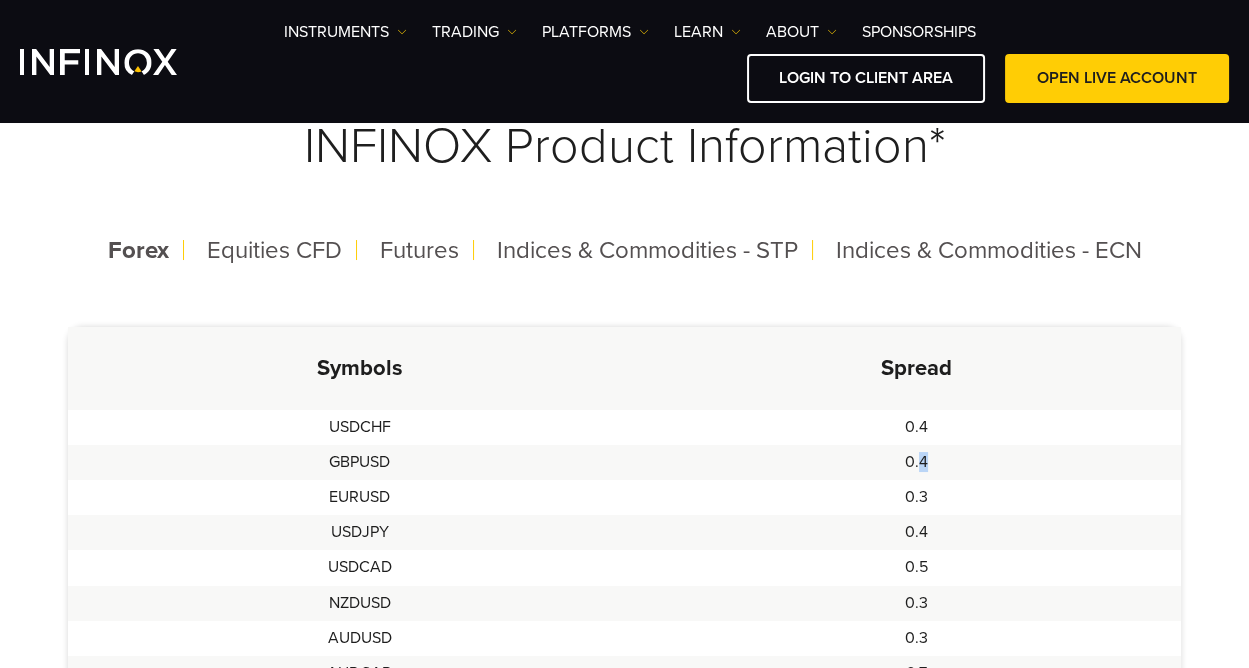 click on "0.4" at bounding box center (916, 462) 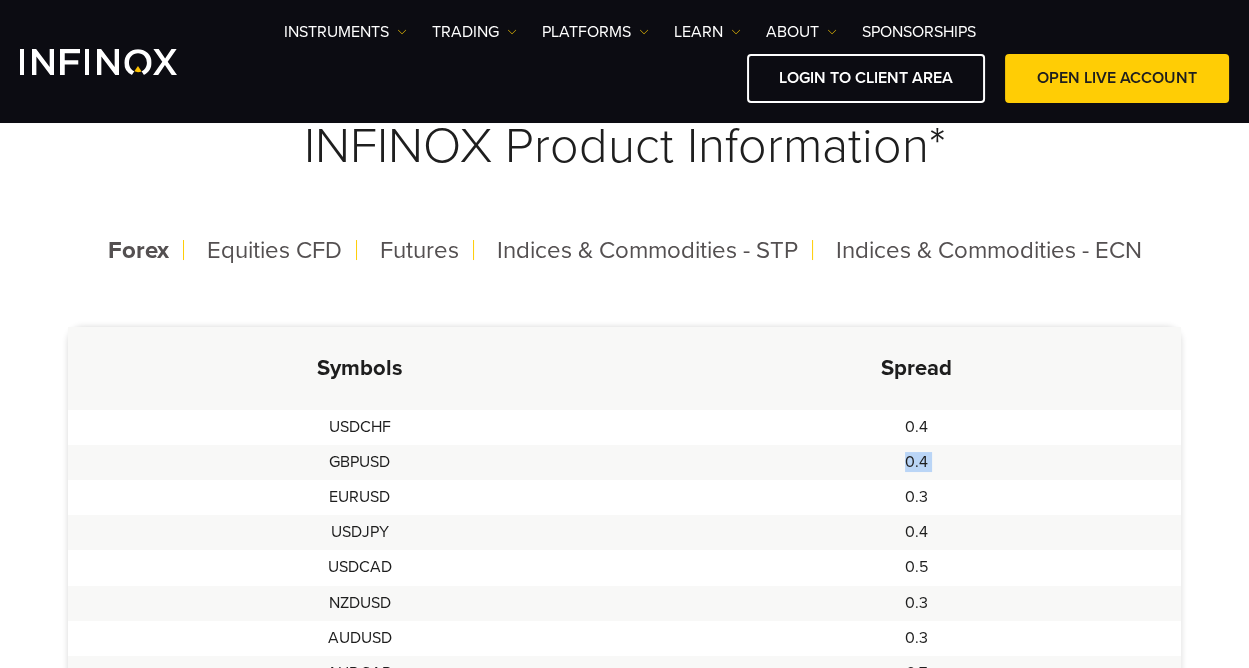 click on "0.4" at bounding box center (916, 462) 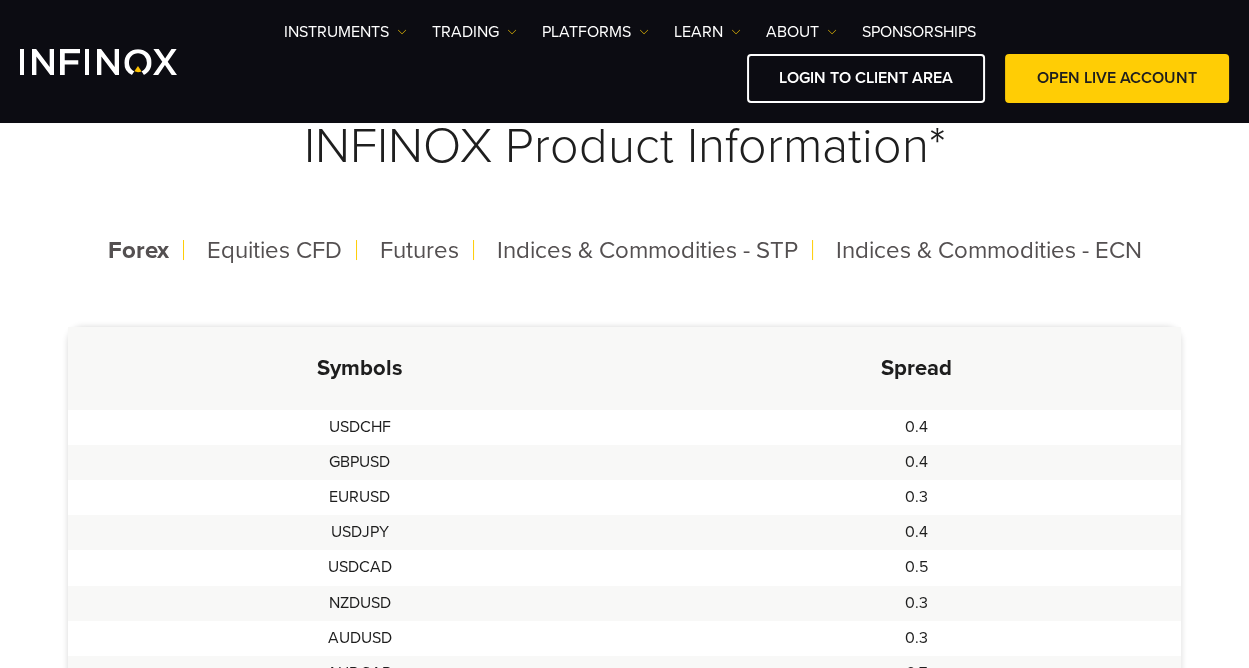 click on "0.4" at bounding box center (916, 462) 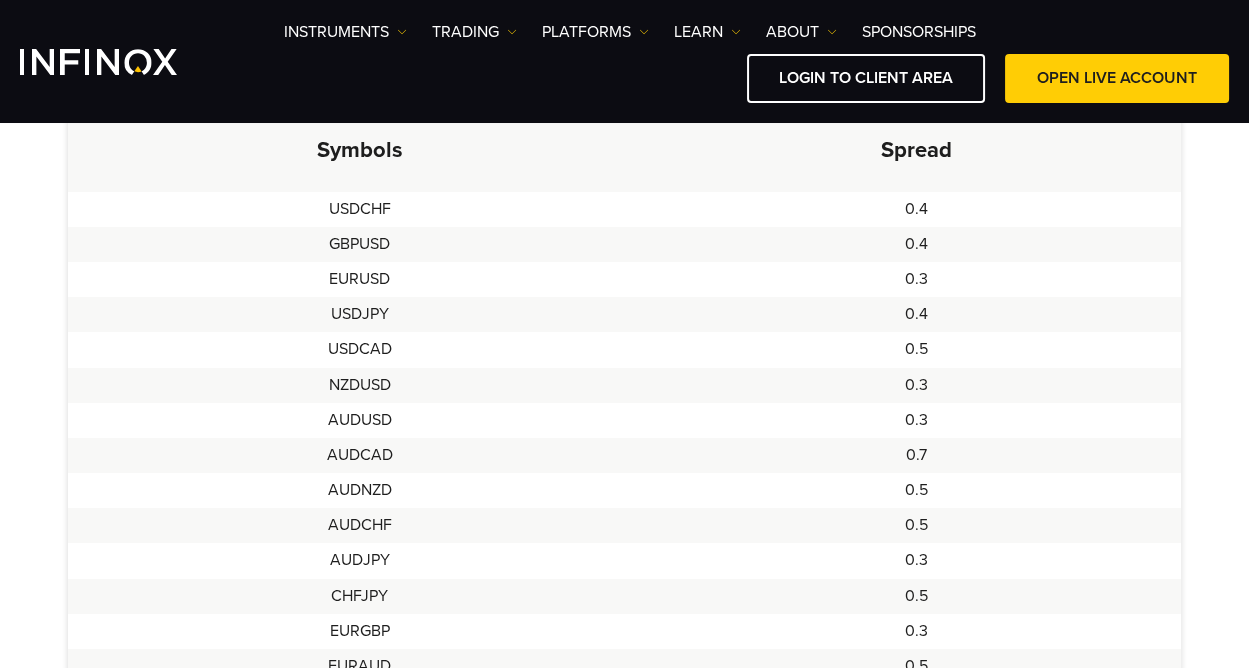 scroll, scrollTop: 708, scrollLeft: 0, axis: vertical 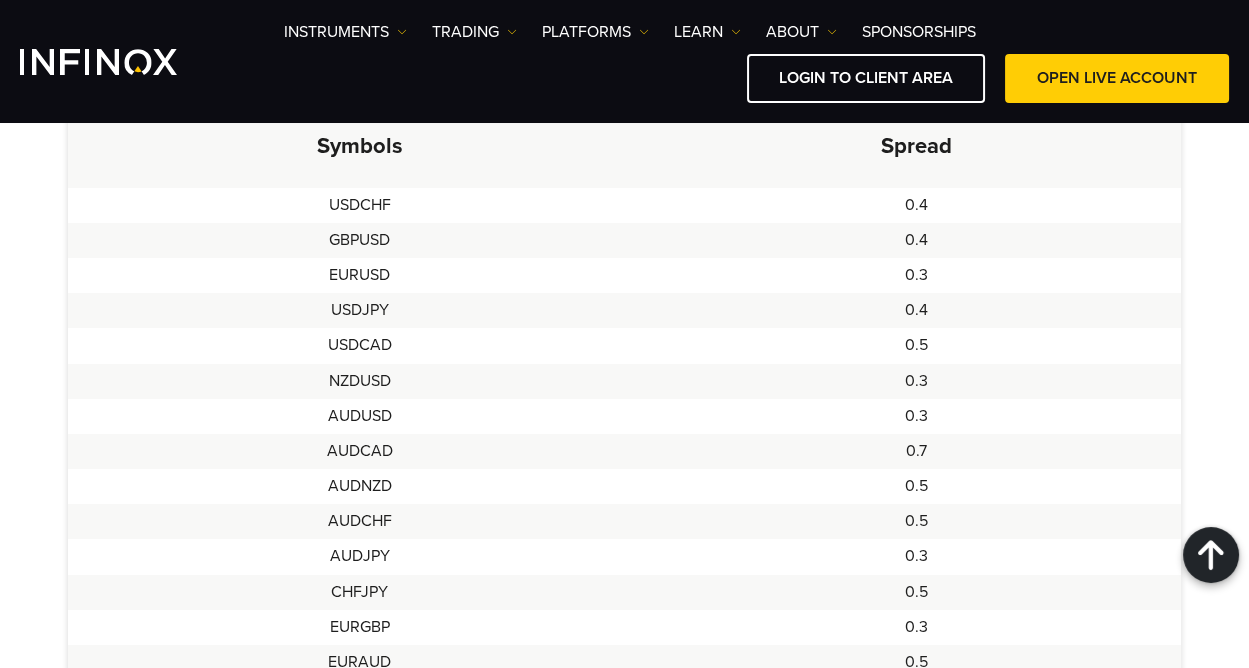 click on "EURUSD" at bounding box center (360, 275) 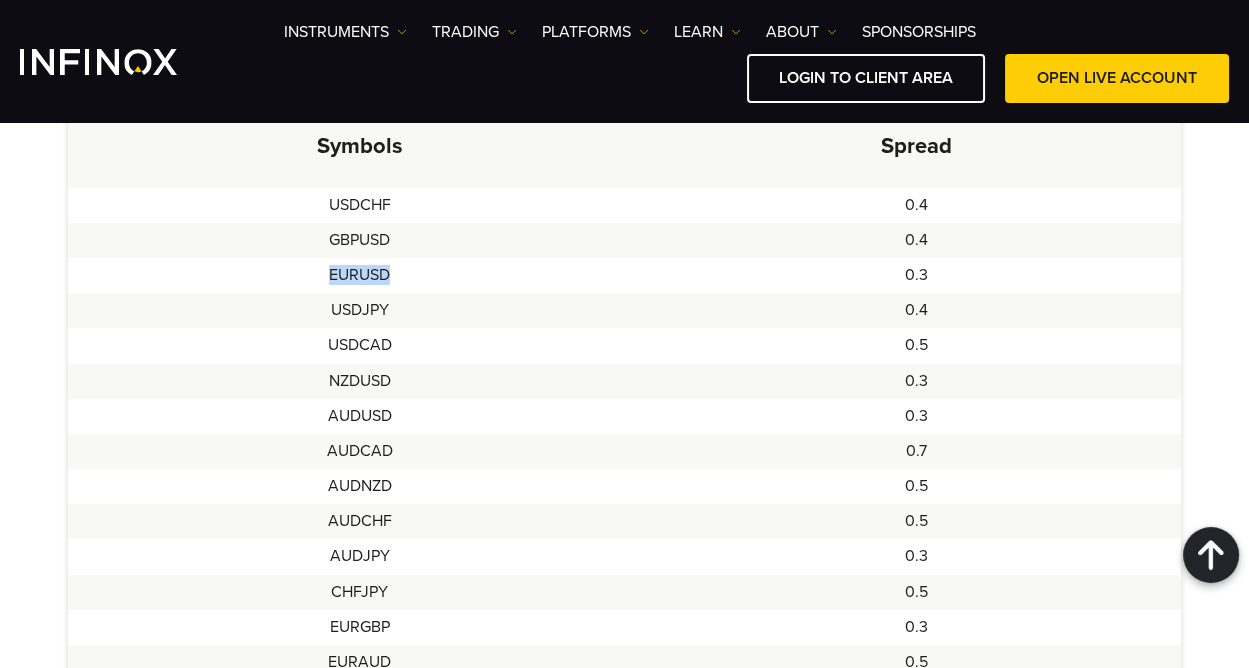 click on "EURUSD" at bounding box center [360, 275] 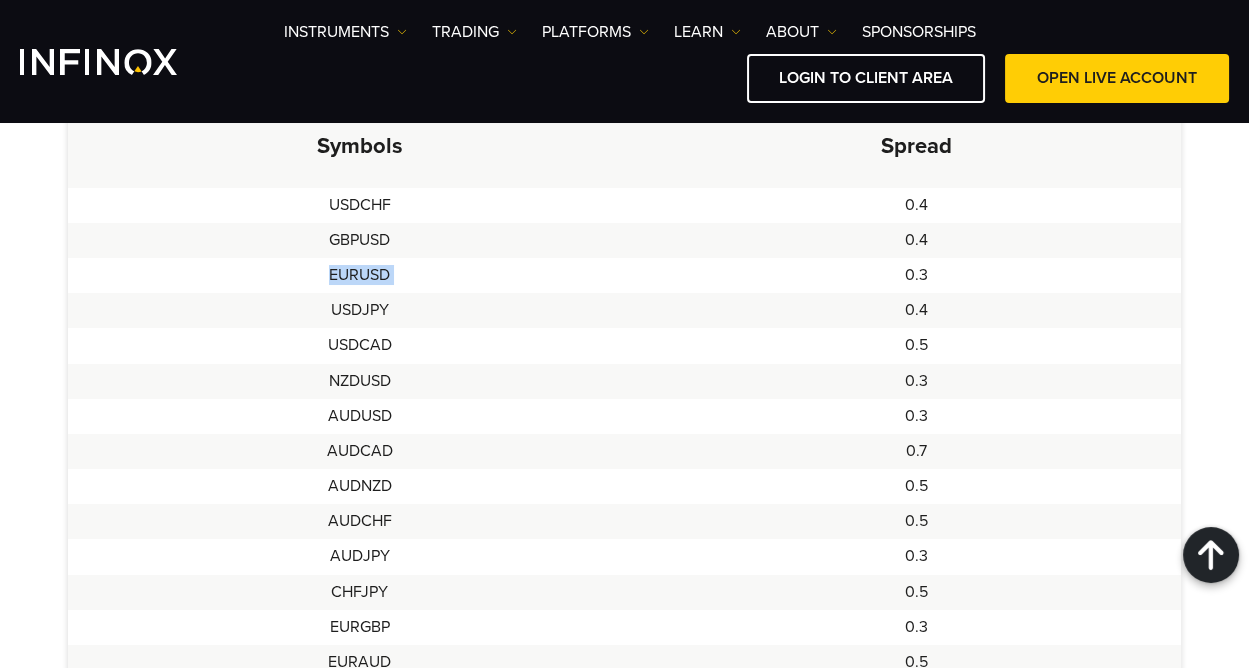 click on "EURUSD" at bounding box center [360, 275] 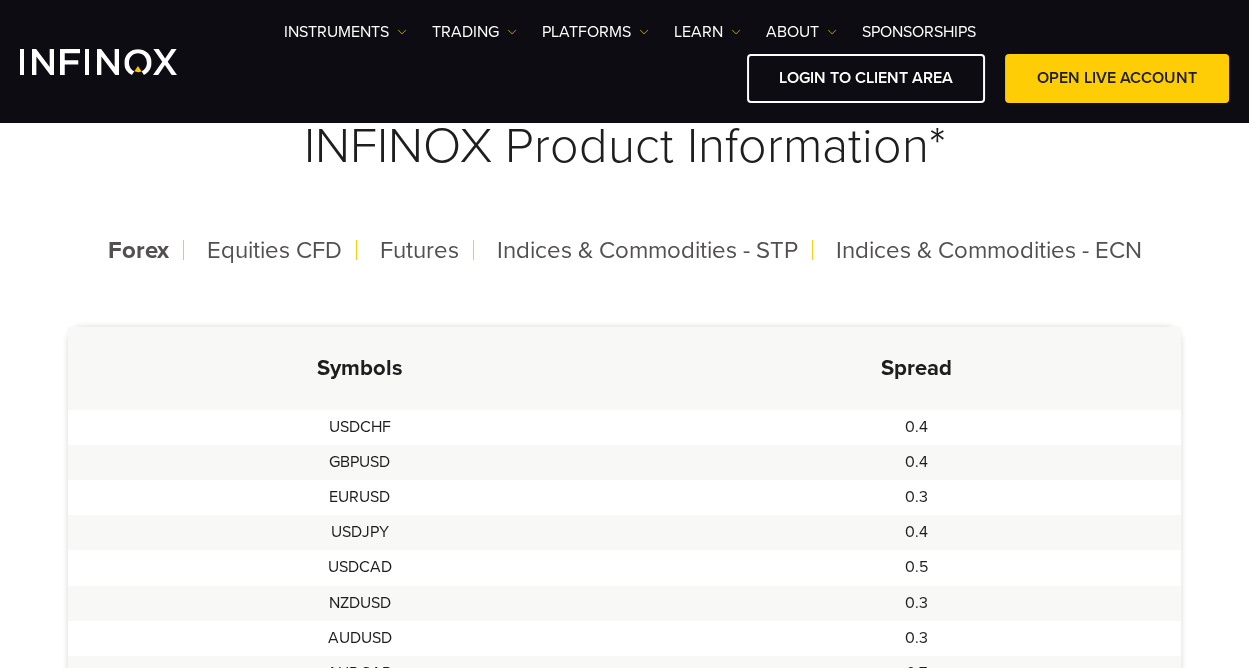 scroll, scrollTop: 375, scrollLeft: 0, axis: vertical 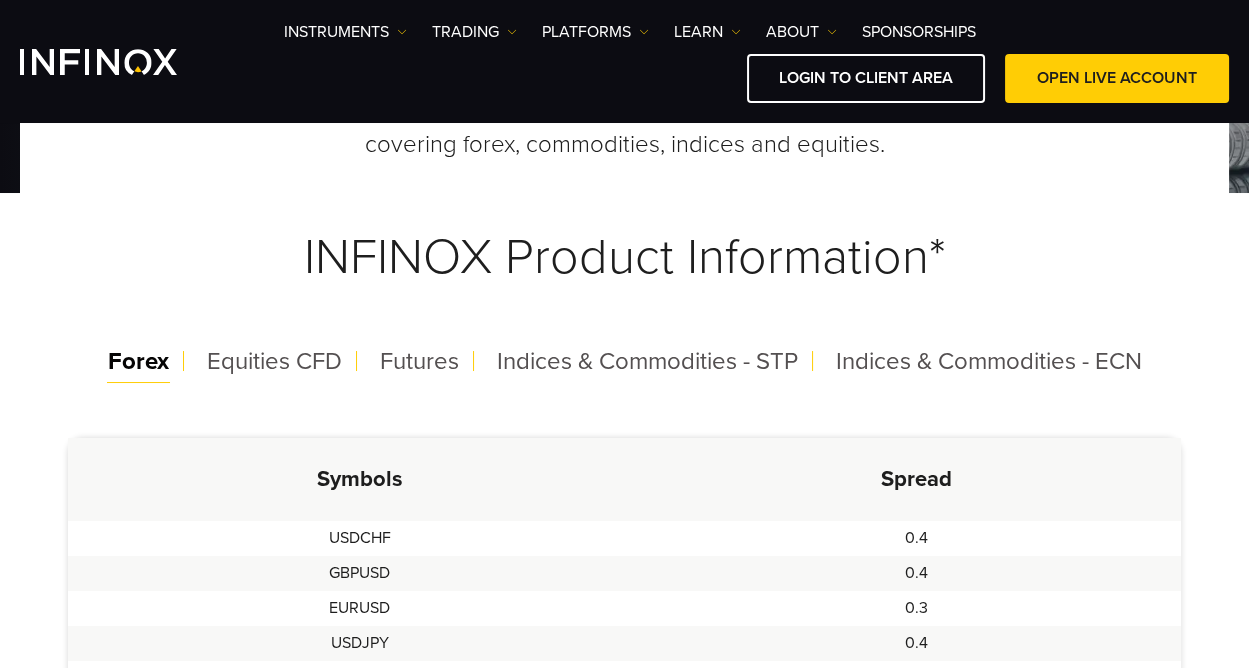 click on "Forex" at bounding box center [138, 361] 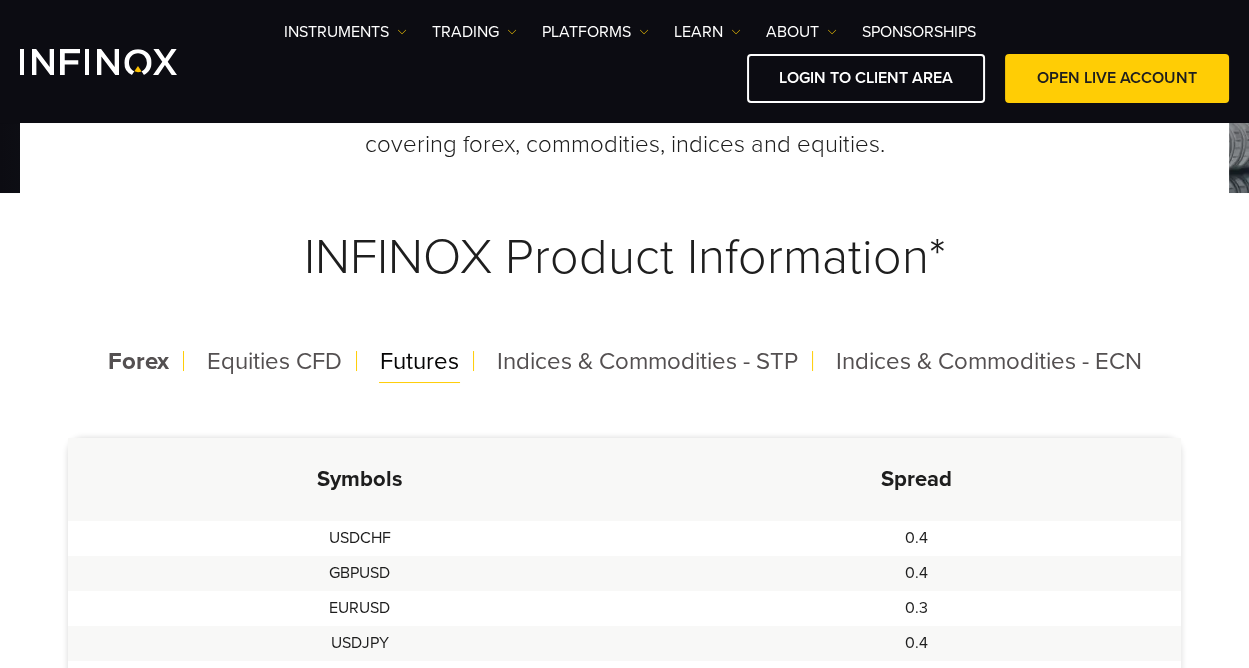 click on "Futures" at bounding box center [419, 361] 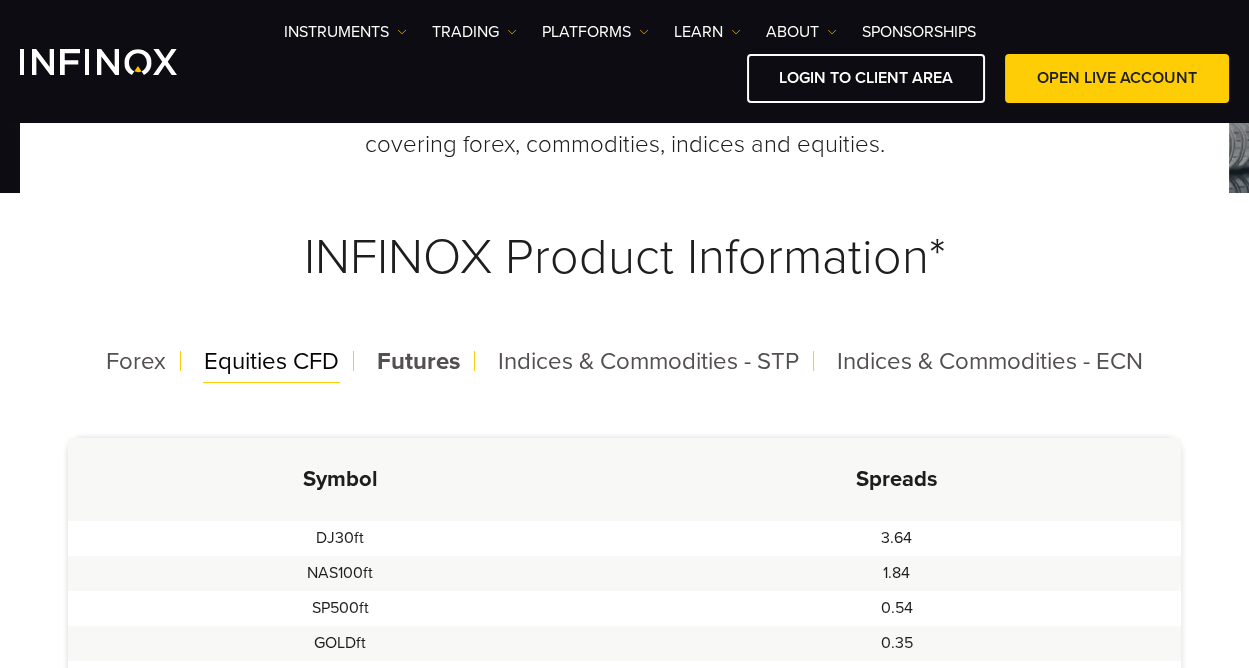 click on "Equities CFD" at bounding box center [271, 361] 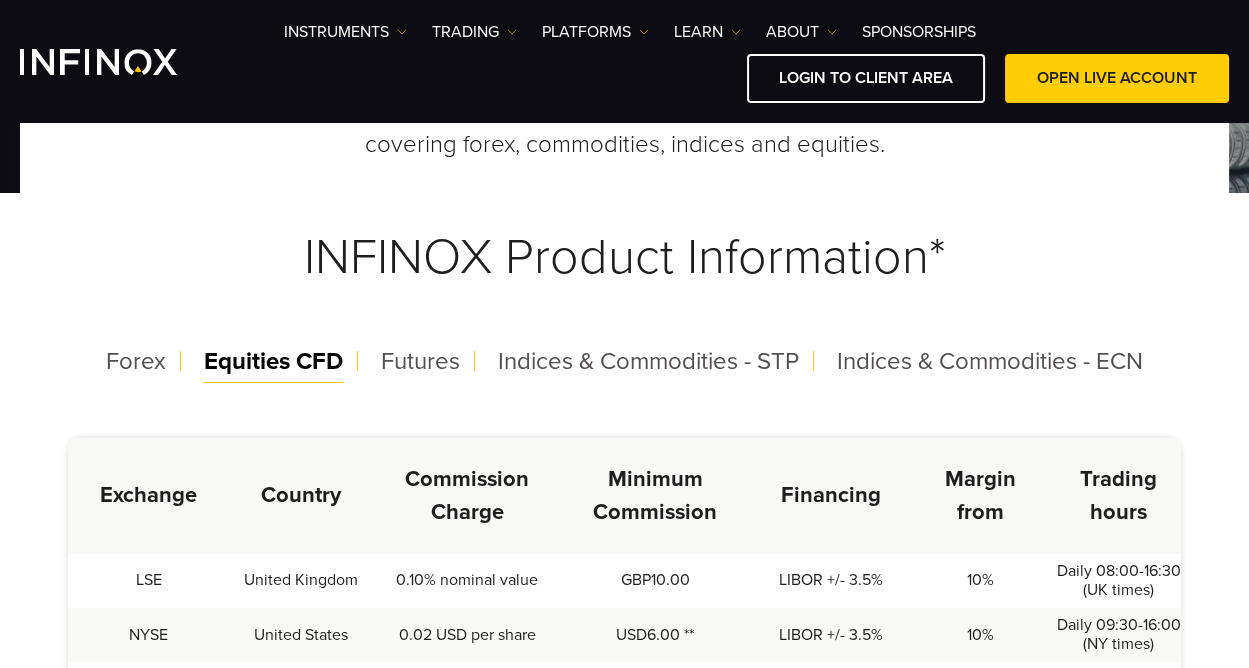 scroll, scrollTop: 0, scrollLeft: 0, axis: both 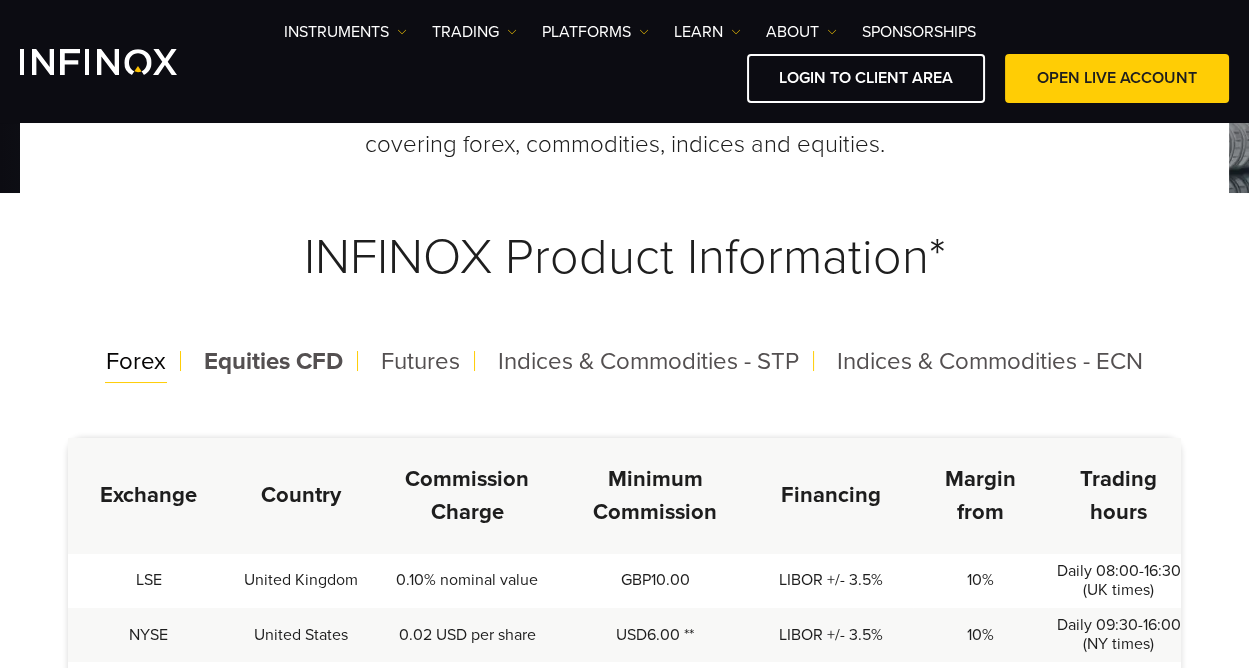 click on "Forex" at bounding box center [136, 361] 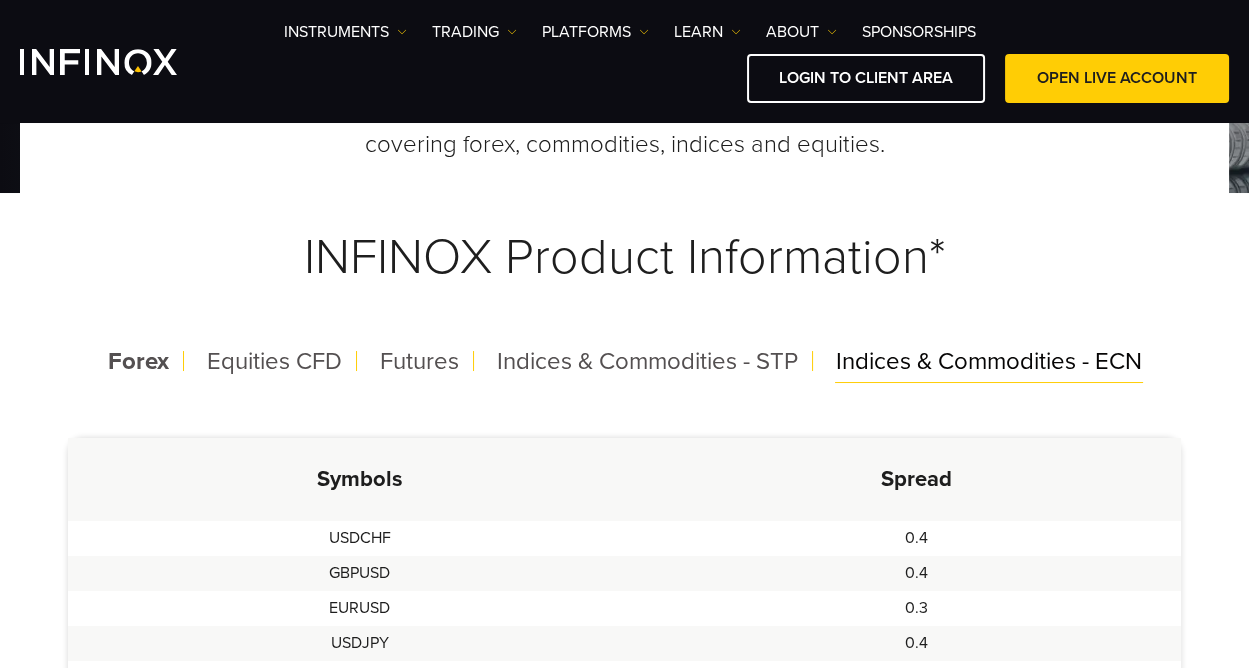 click on "Indices & Commodities - ECN" at bounding box center (989, 361) 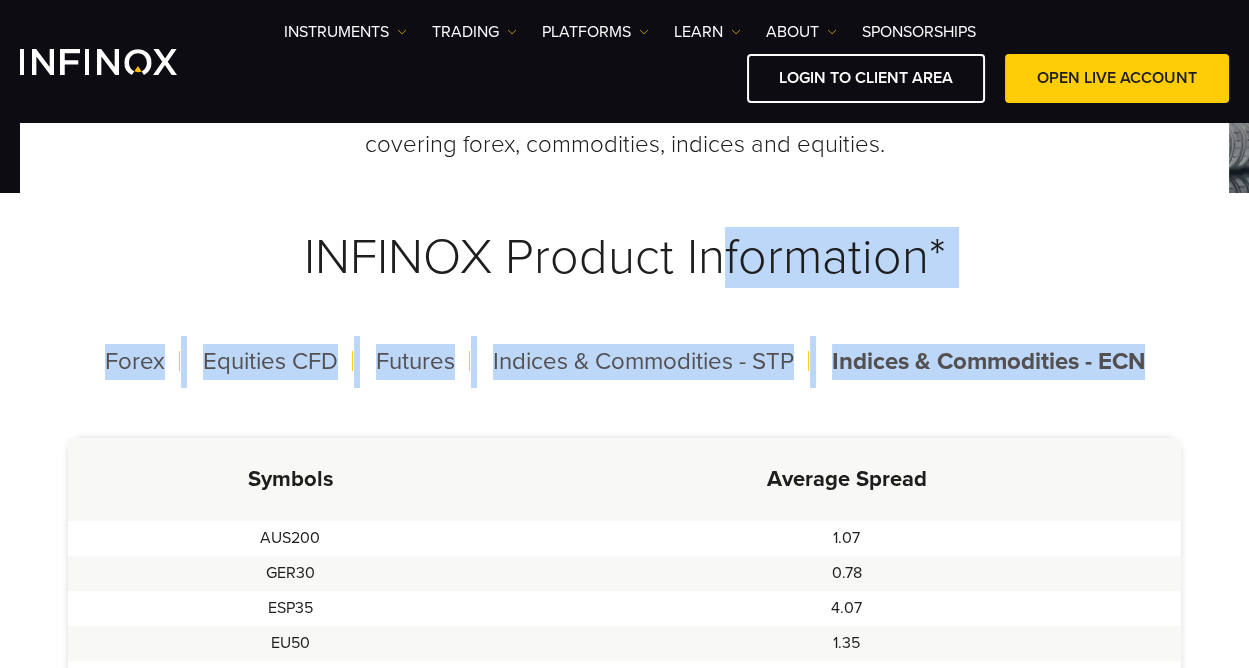 drag, startPoint x: 705, startPoint y: 396, endPoint x: 718, endPoint y: 333, distance: 64.327286 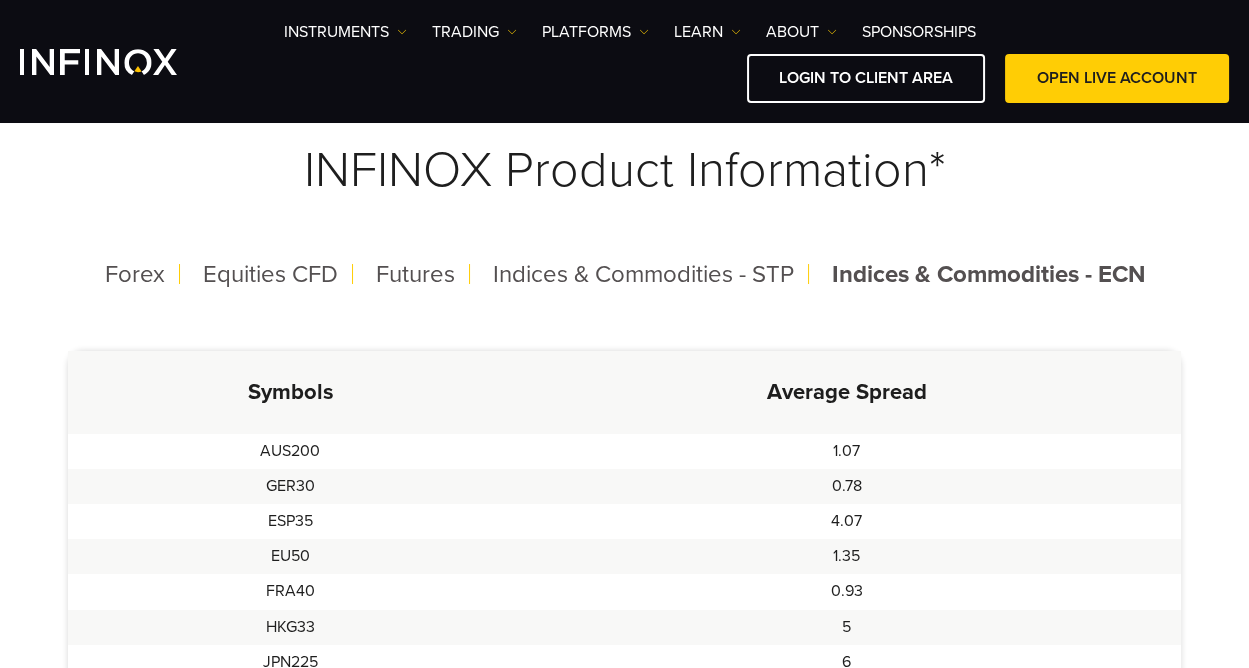 scroll, scrollTop: 486, scrollLeft: 0, axis: vertical 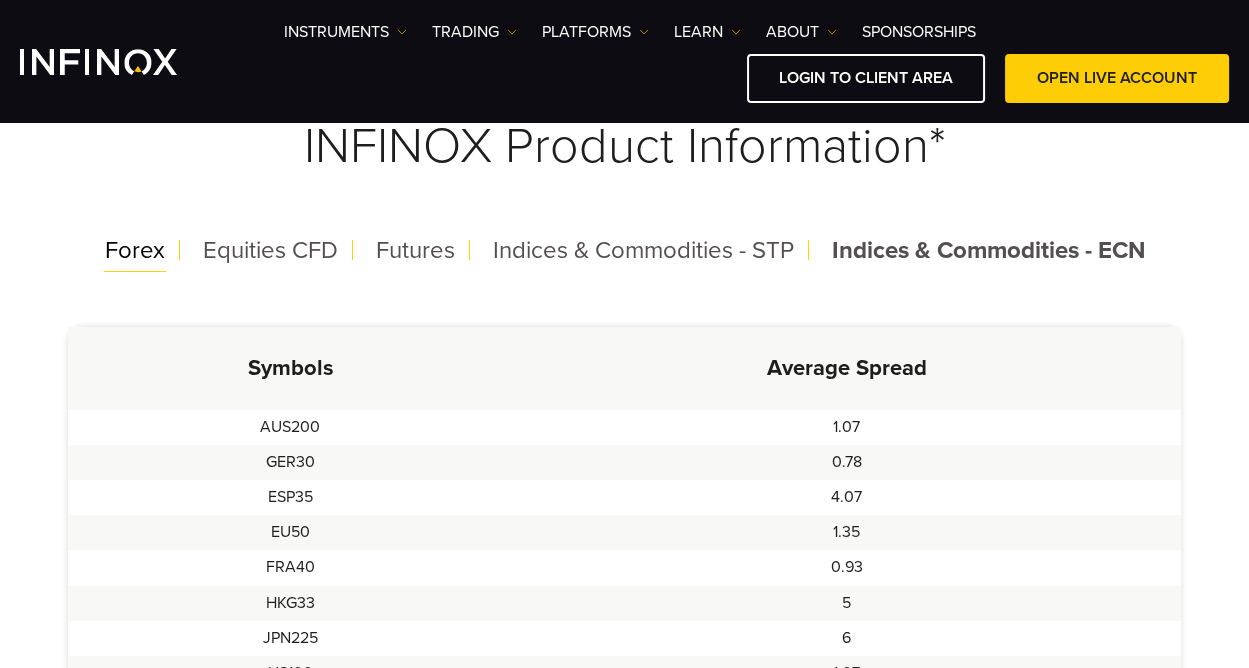 click on "Forex" at bounding box center [135, 250] 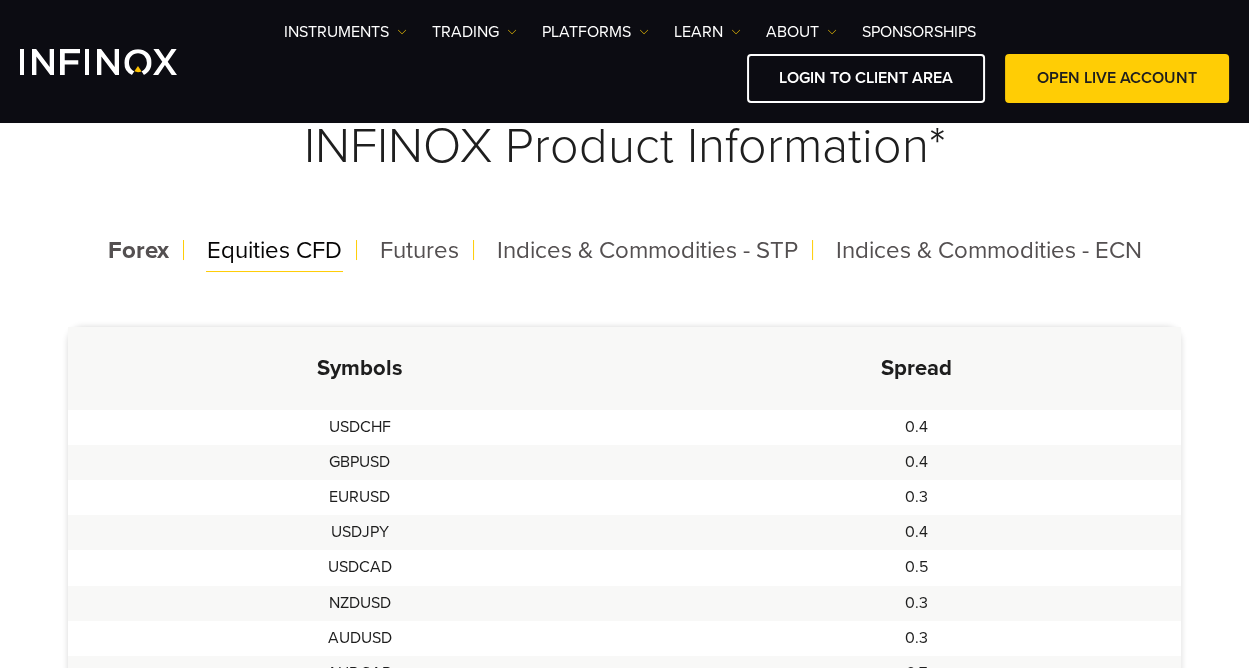 click on "Equities CFD" at bounding box center [274, 250] 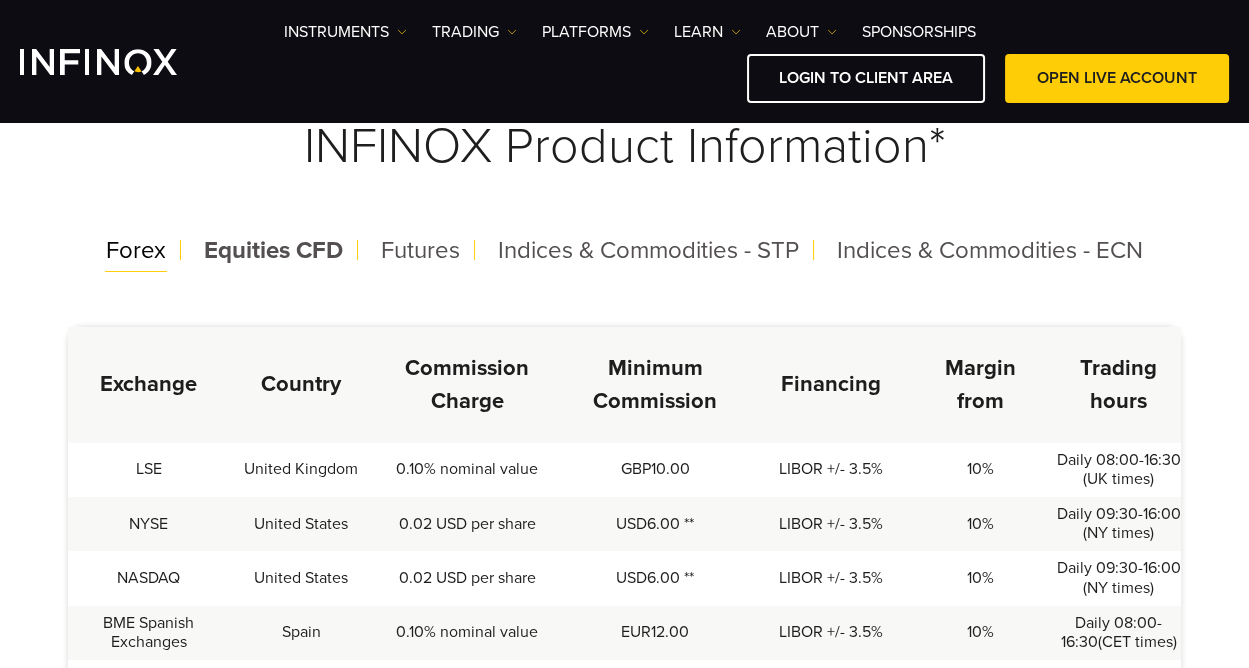 click on "Forex" at bounding box center (136, 250) 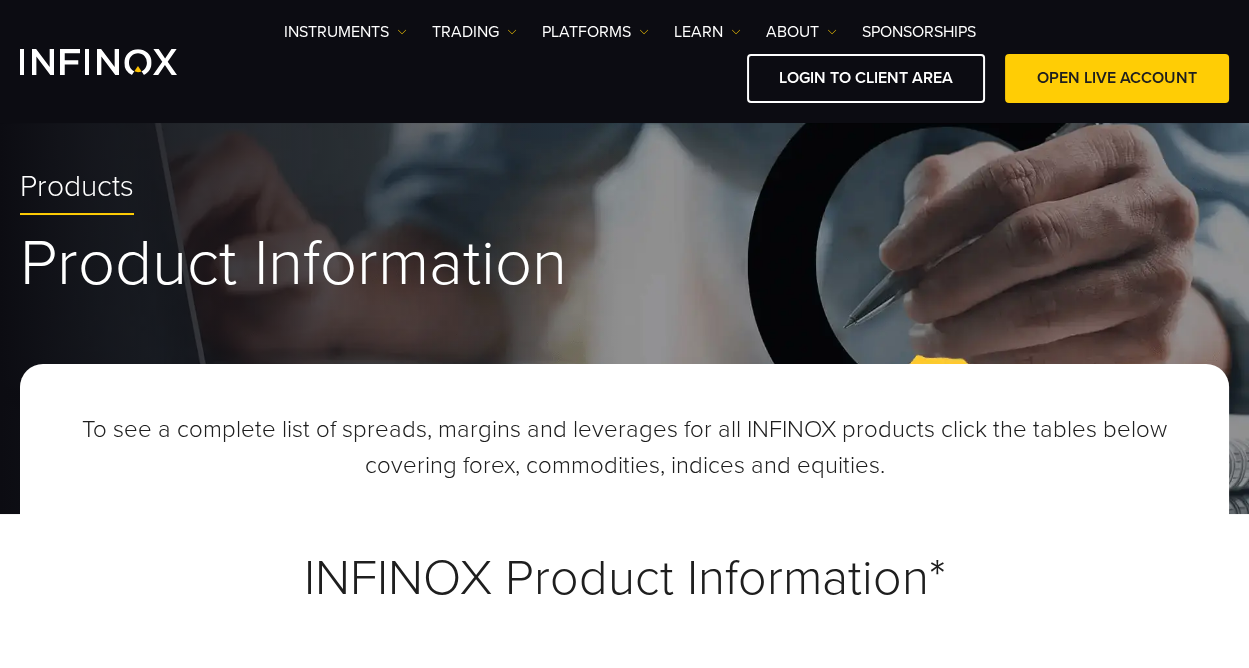 scroll, scrollTop: 0, scrollLeft: 0, axis: both 